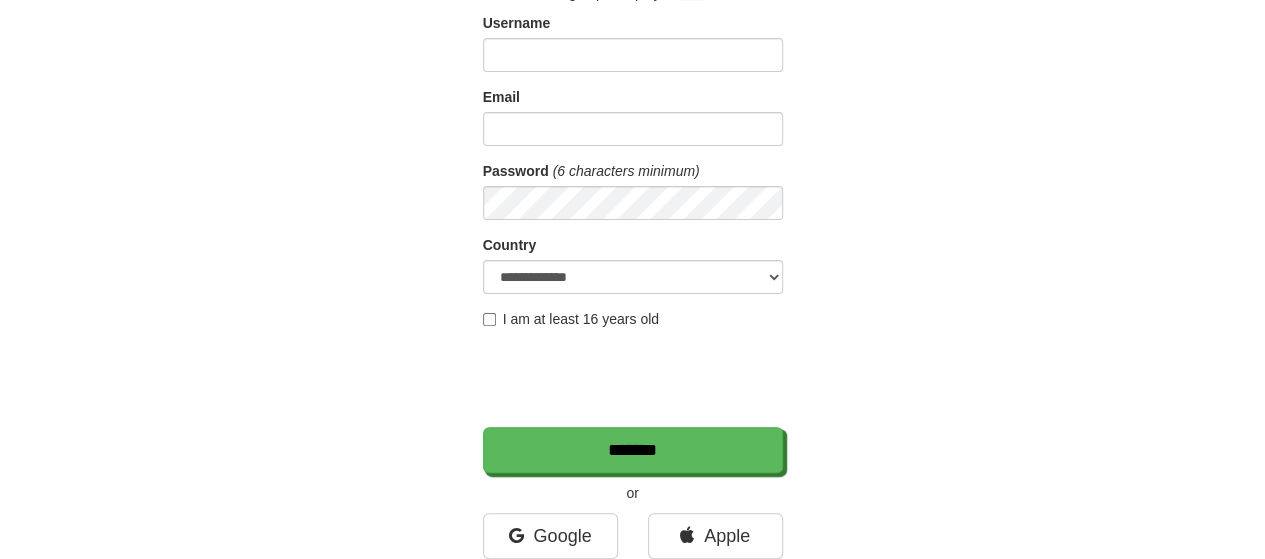 scroll, scrollTop: 200, scrollLeft: 0, axis: vertical 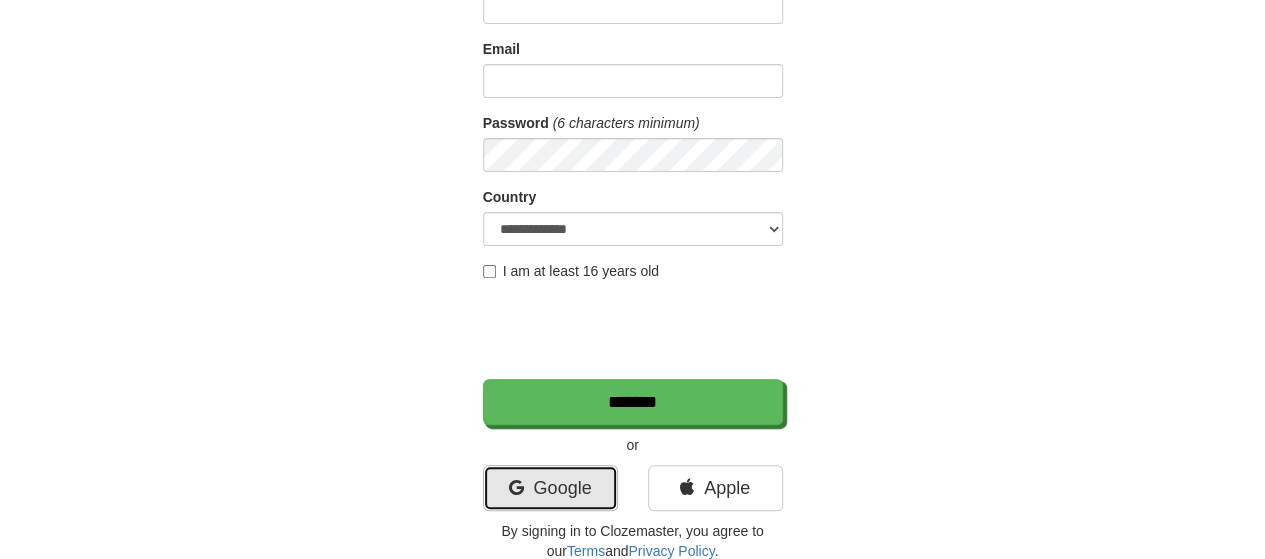 click on "Google" at bounding box center (550, 488) 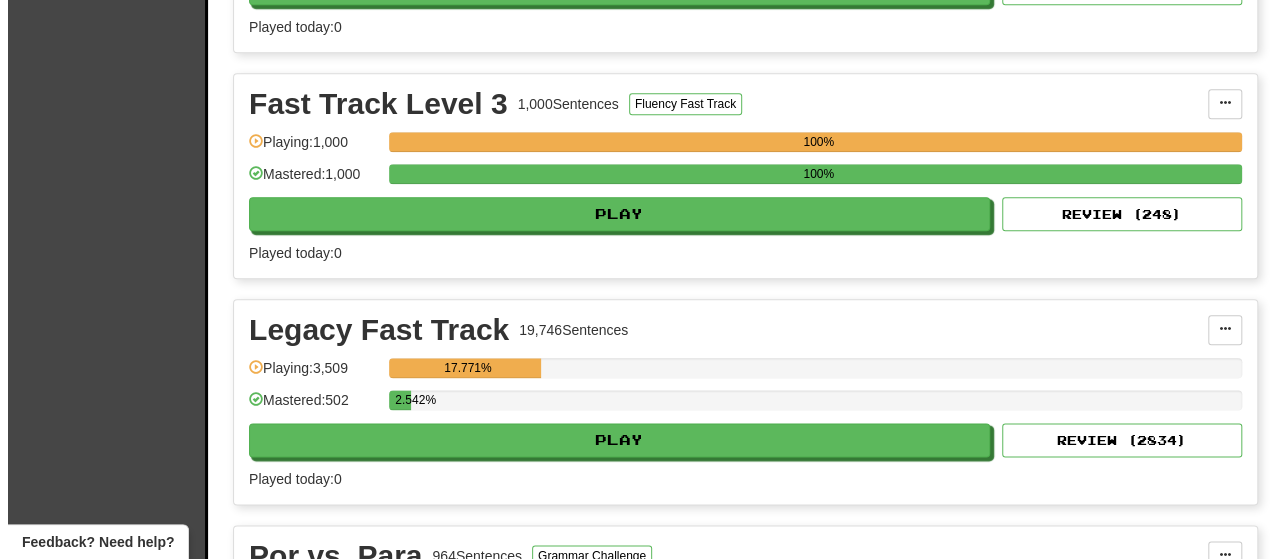 scroll, scrollTop: 1200, scrollLeft: 0, axis: vertical 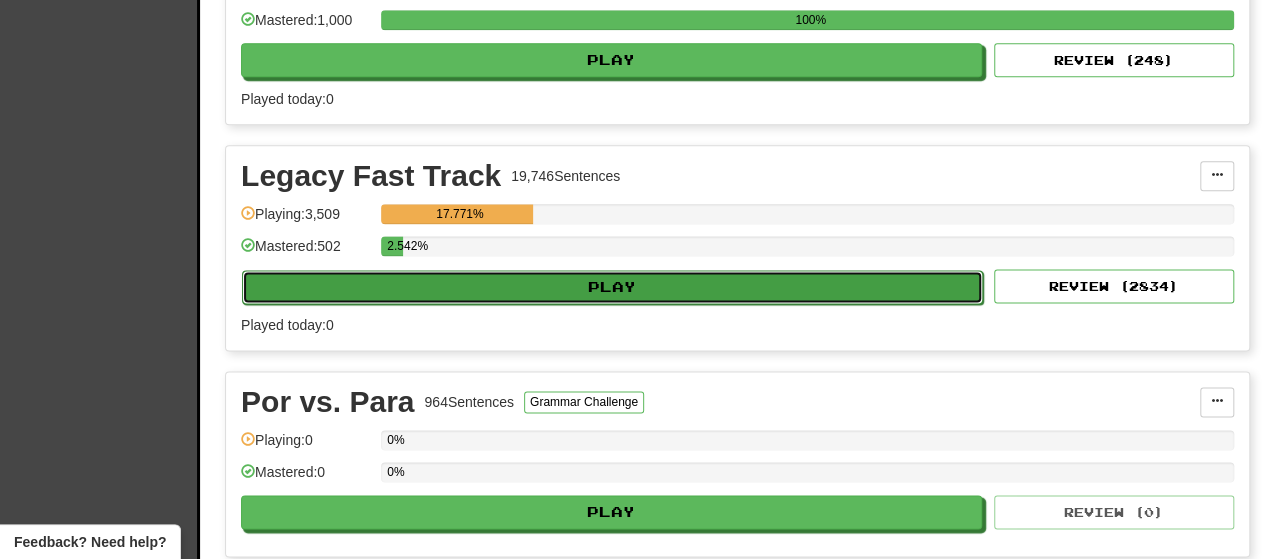 click on "Play" at bounding box center [612, 287] 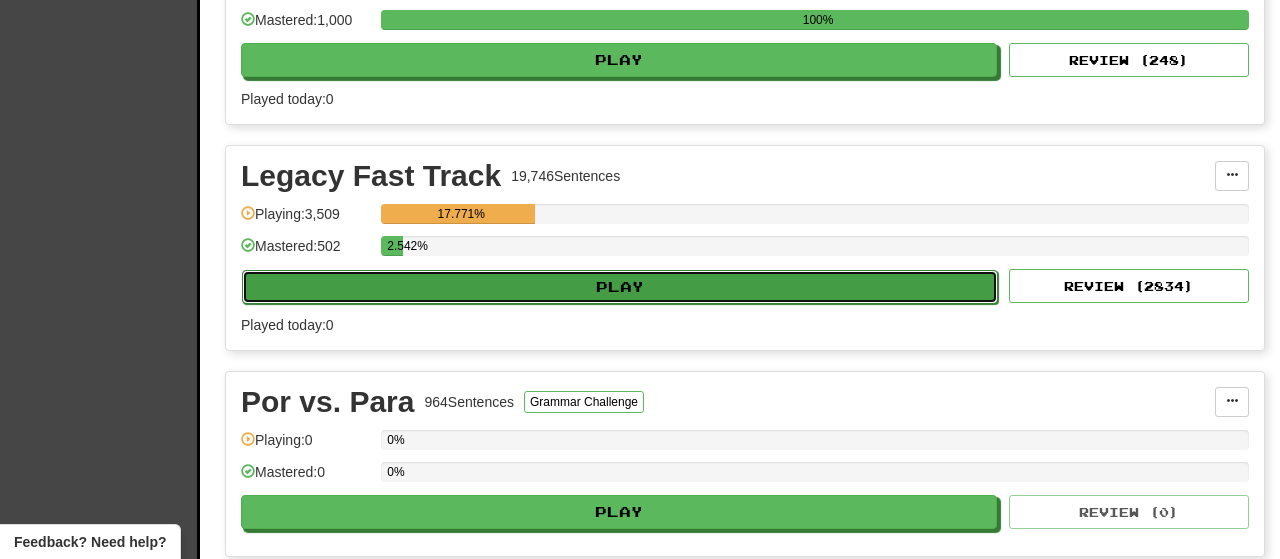 select on "**" 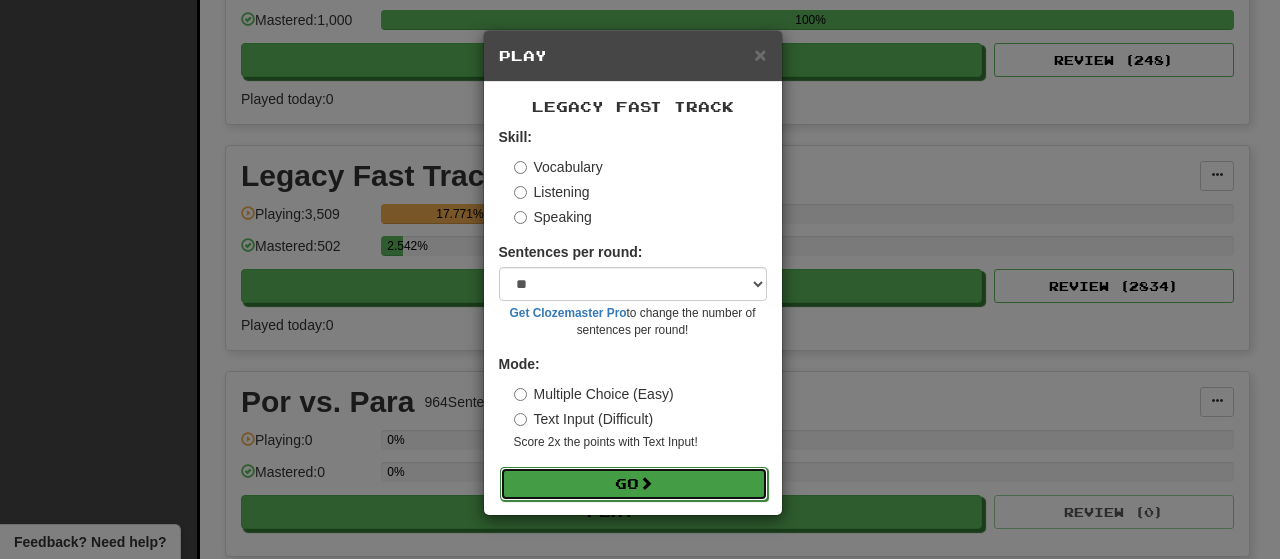 click on "Go" at bounding box center [634, 484] 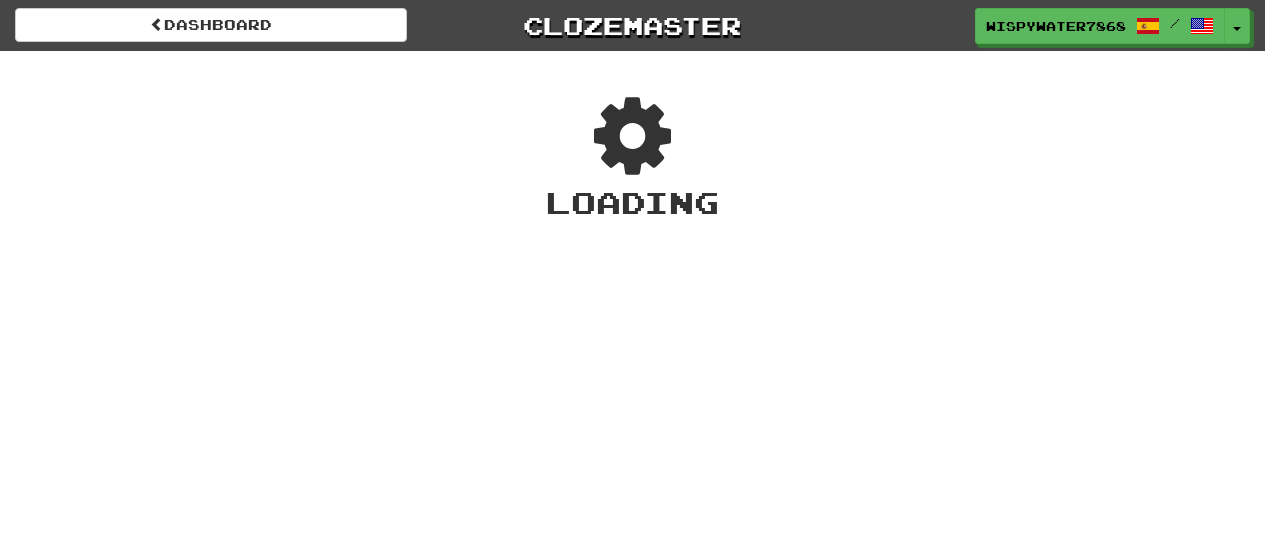 scroll, scrollTop: 0, scrollLeft: 0, axis: both 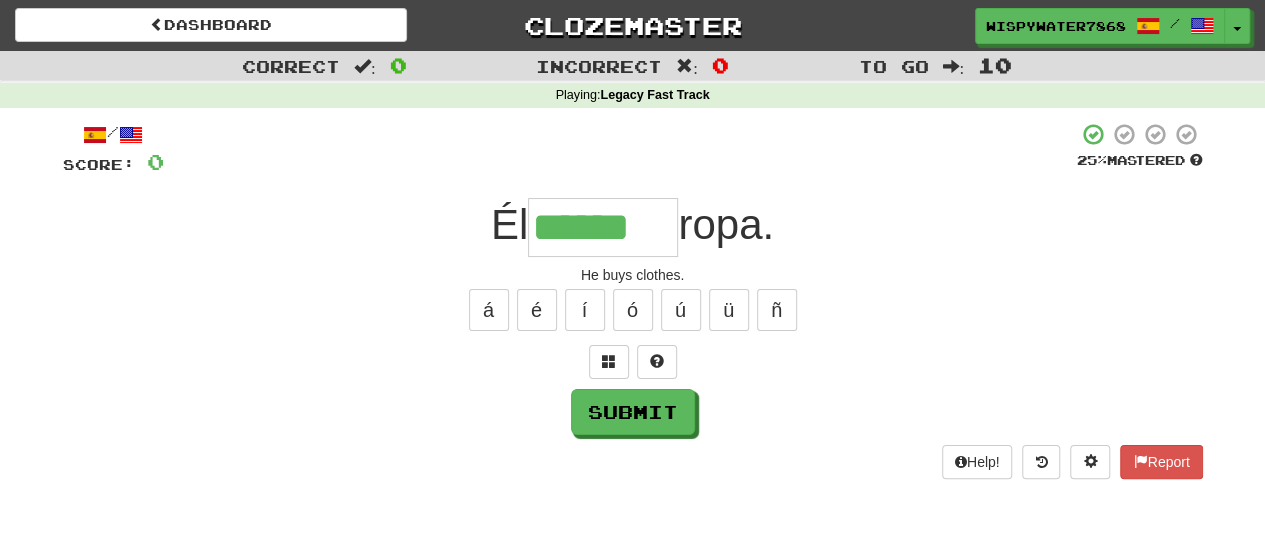 type on "******" 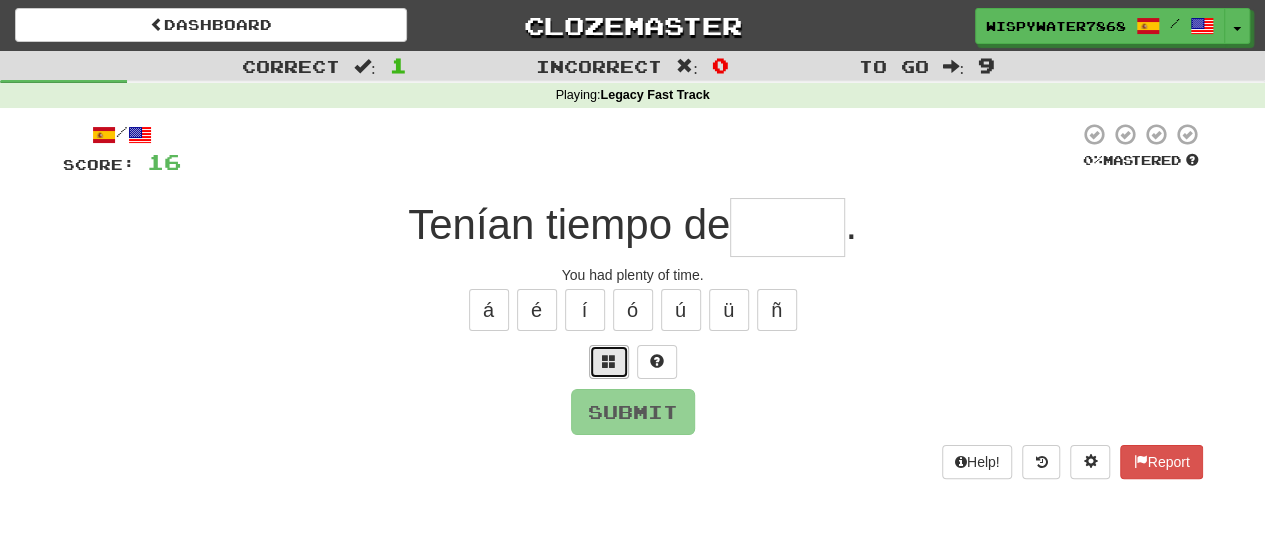 click at bounding box center [609, 362] 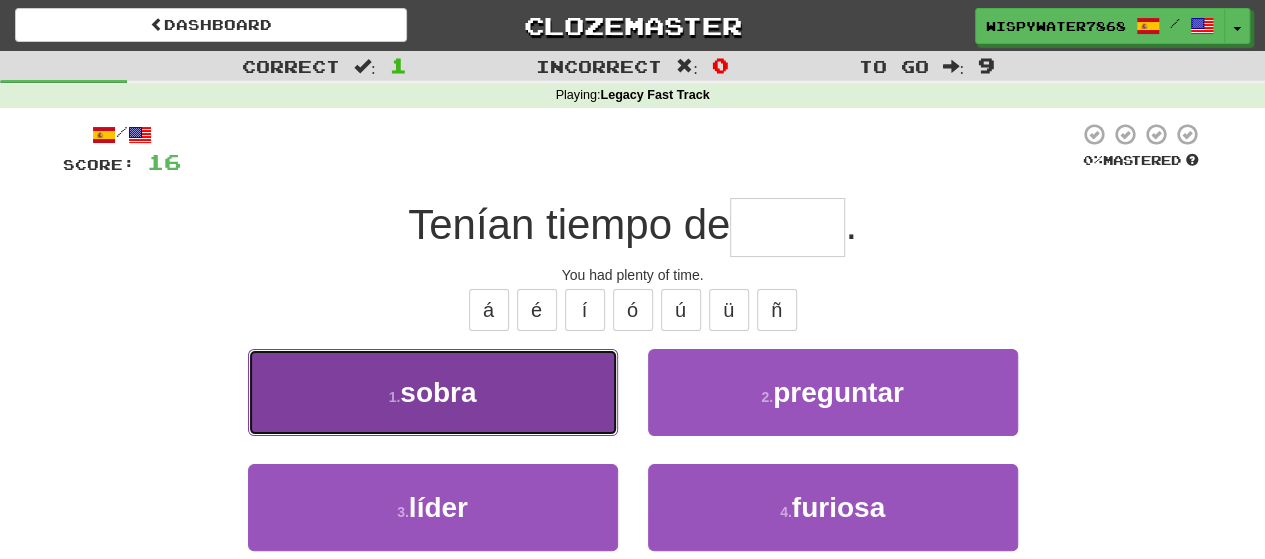 click on "1 .  sobra" at bounding box center (433, 392) 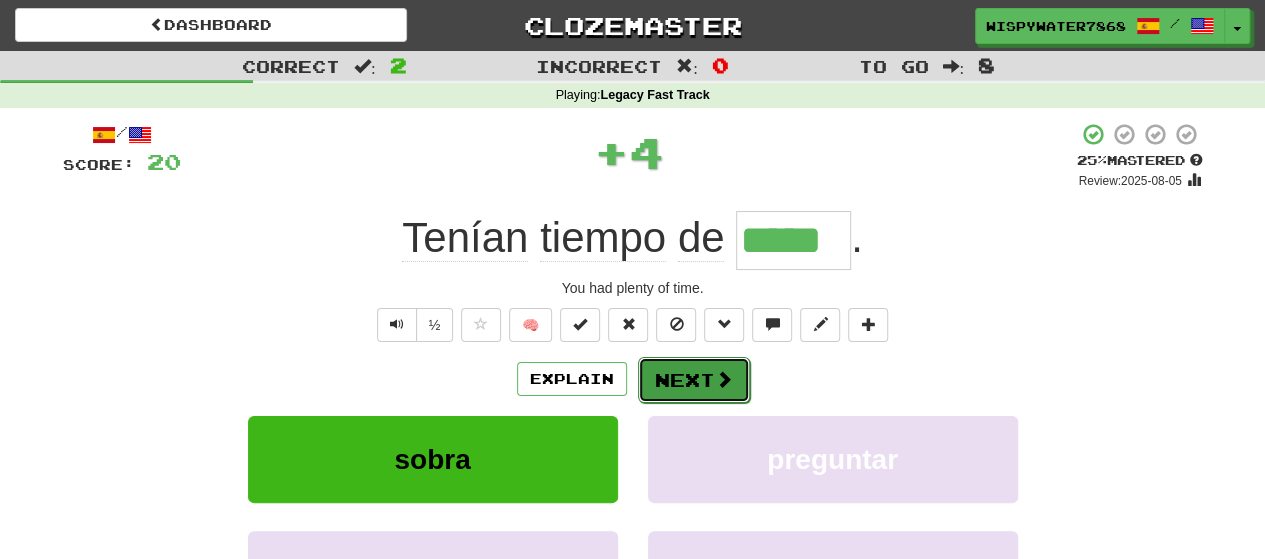 click on "Next" at bounding box center [694, 380] 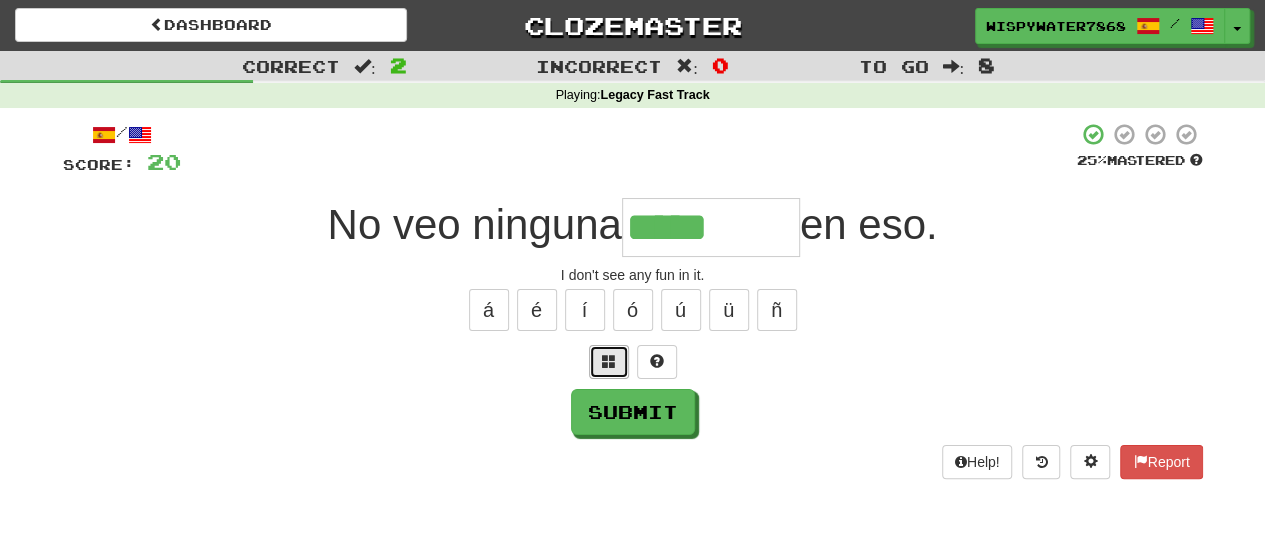 click at bounding box center (609, 362) 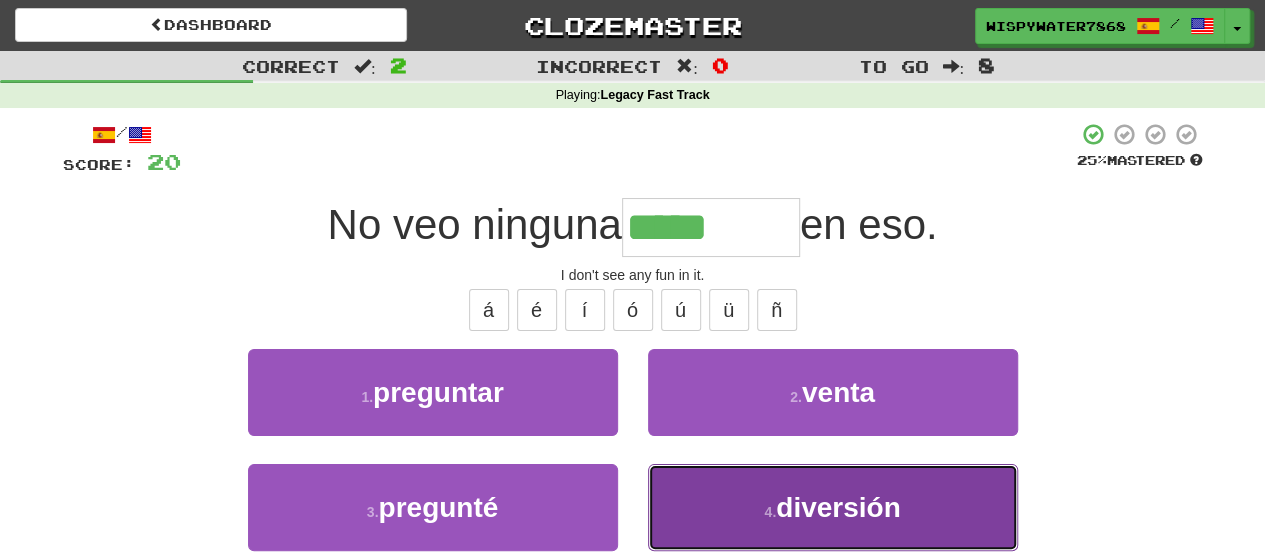 click on "diversión" at bounding box center (838, 507) 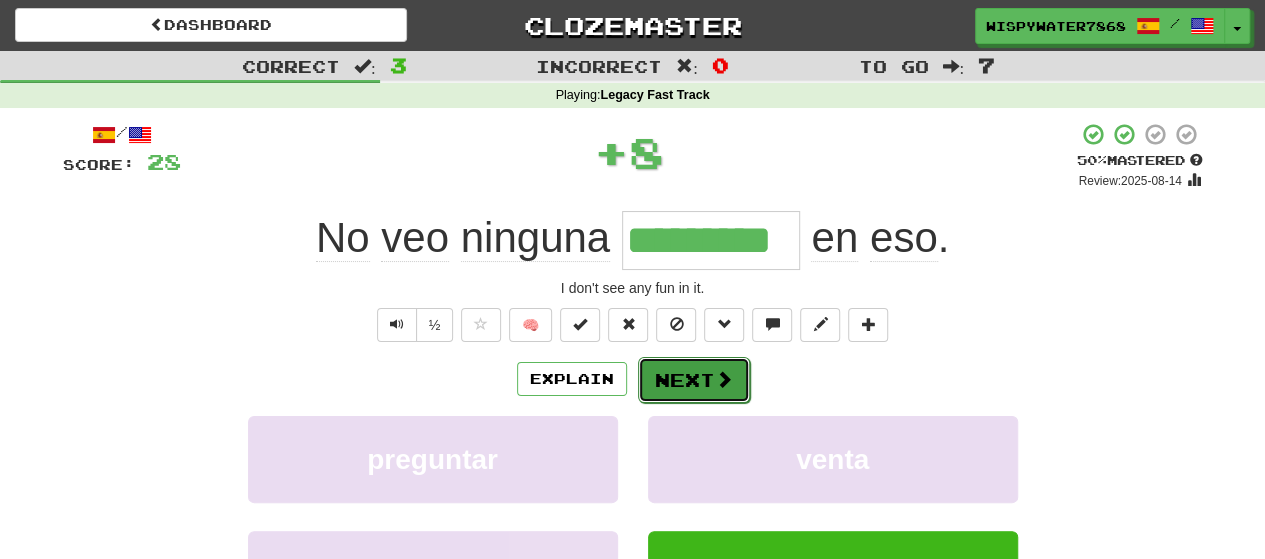 click on "Next" at bounding box center [694, 380] 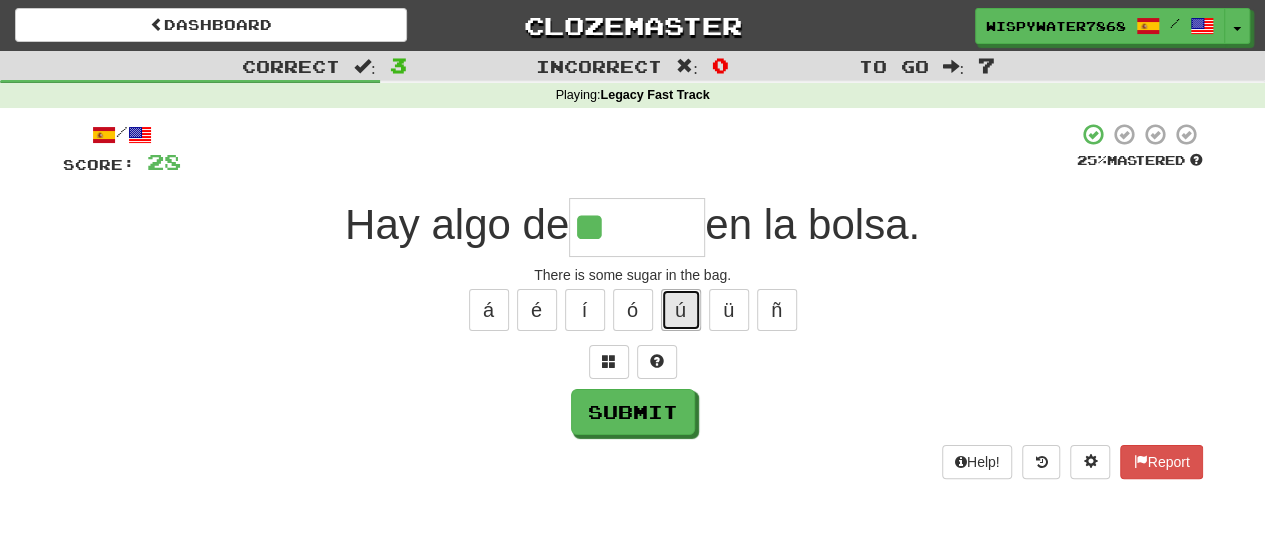 click on "ú" at bounding box center [681, 310] 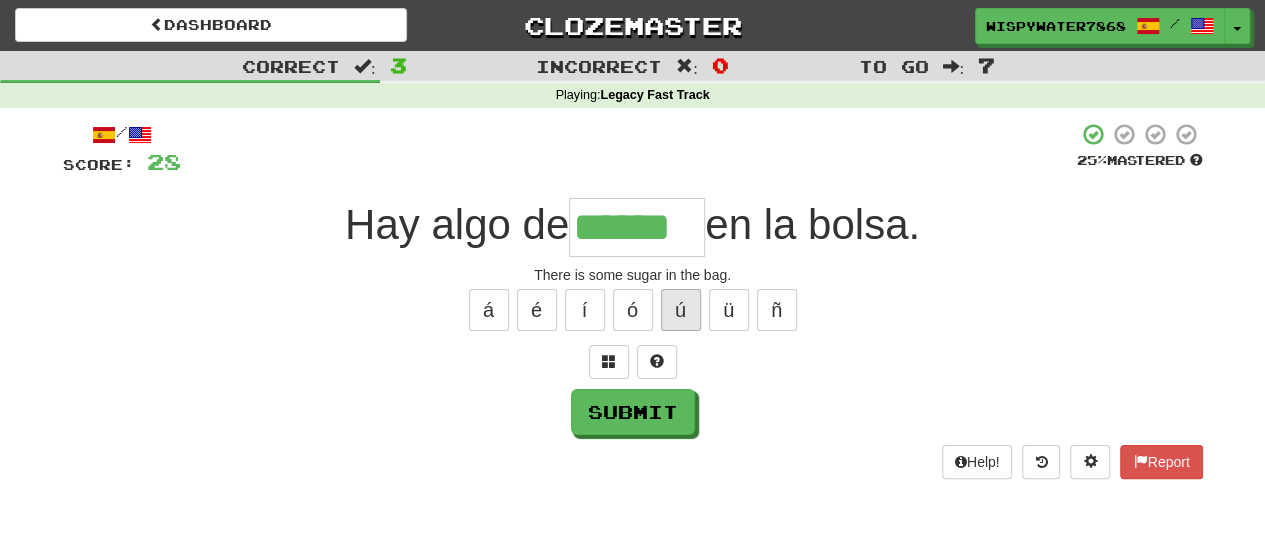 type on "******" 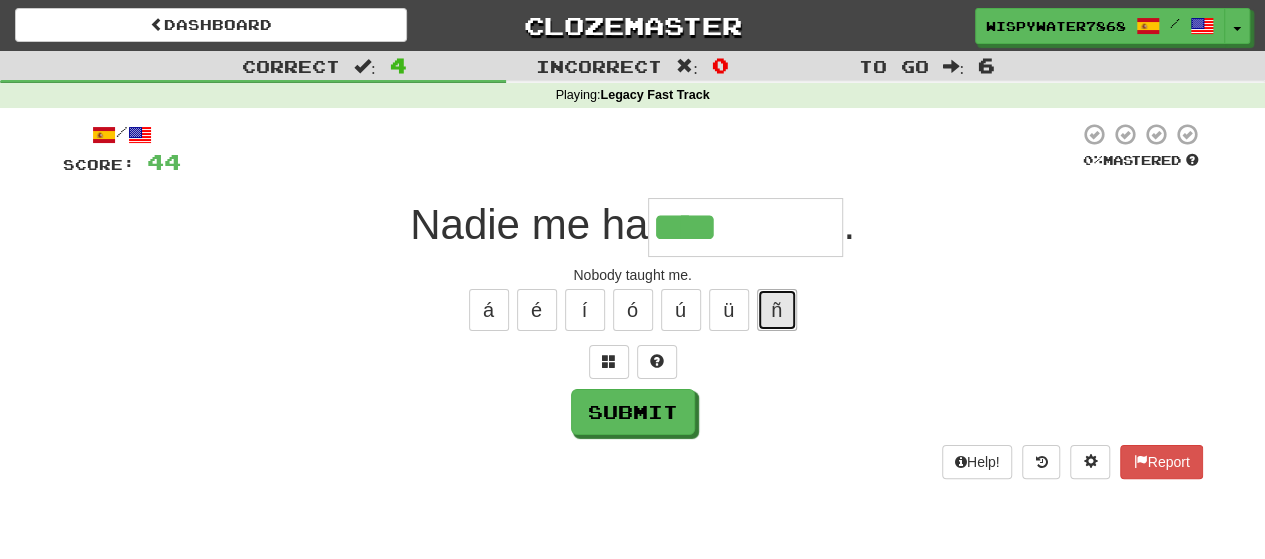 click on "ñ" at bounding box center (777, 310) 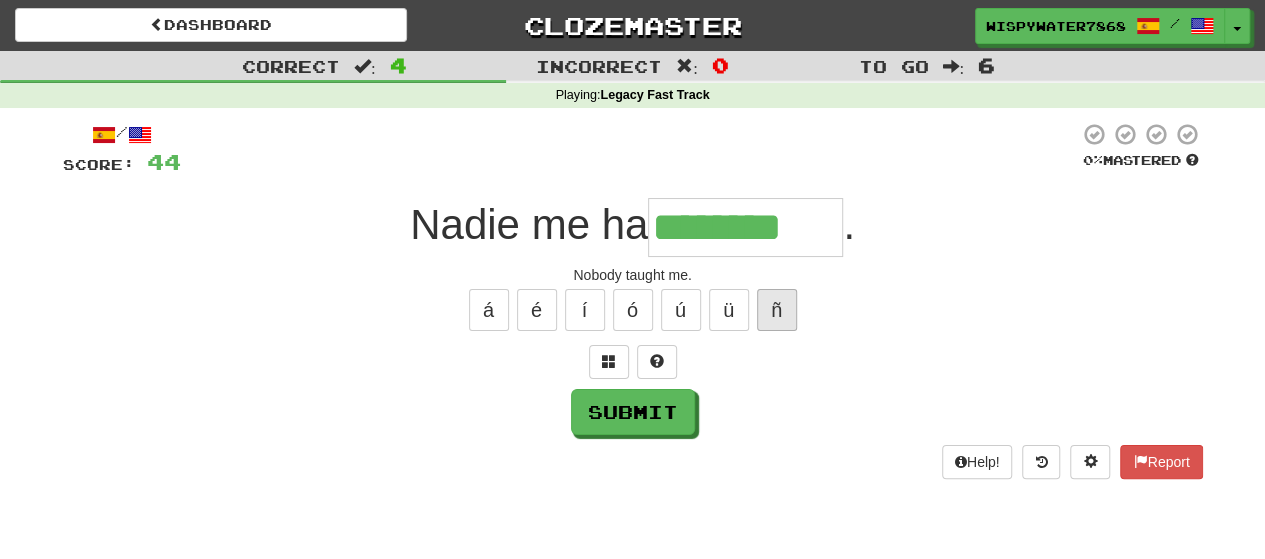 type on "********" 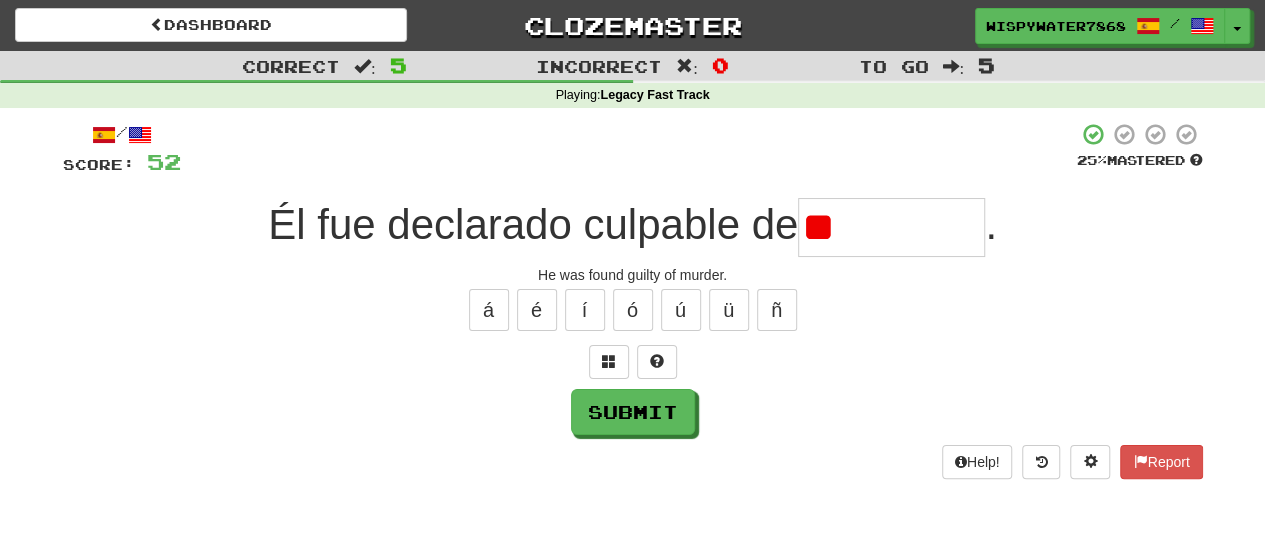 type on "*" 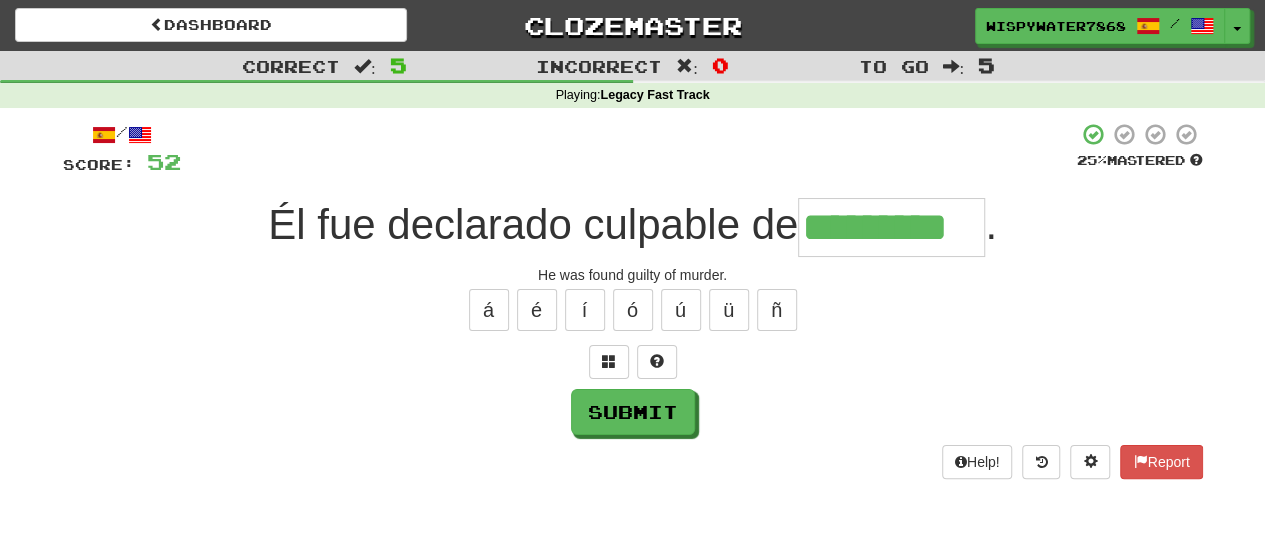 type on "*********" 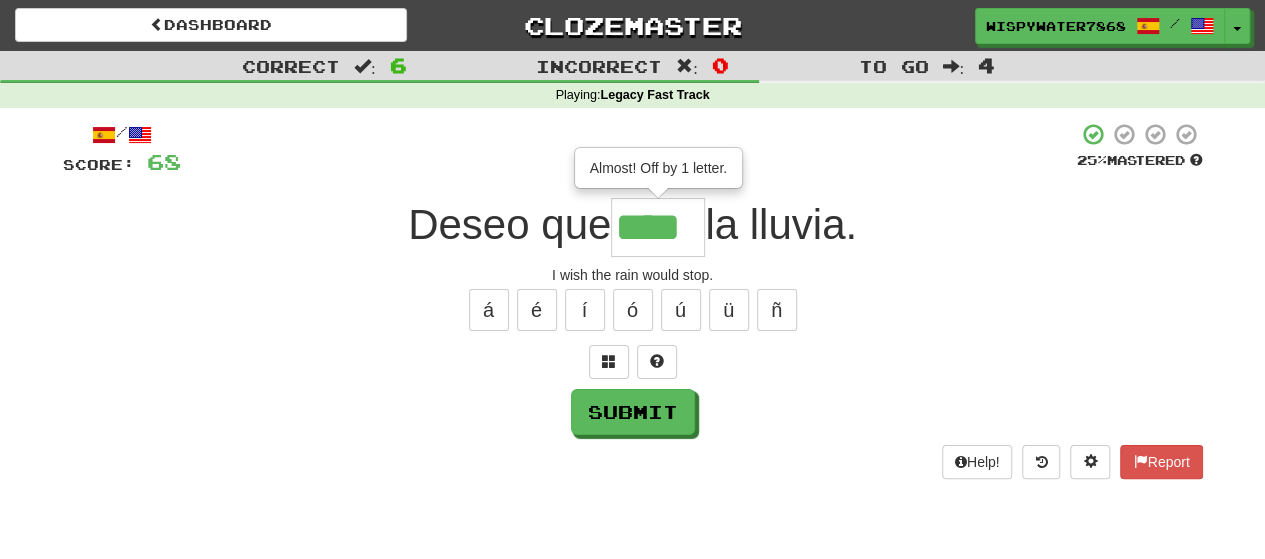 type on "****" 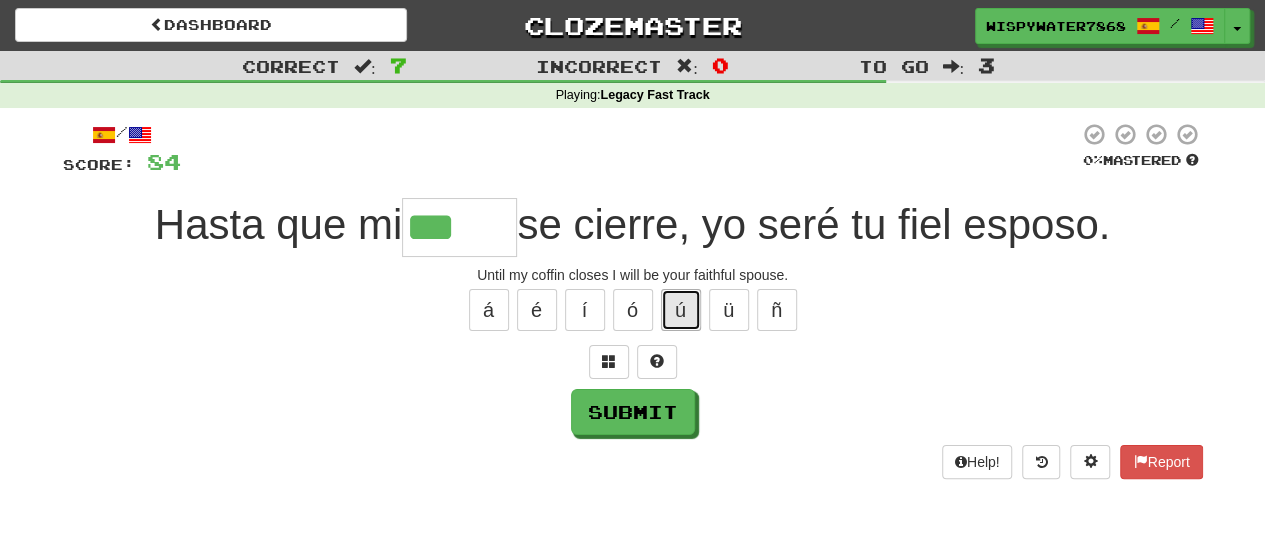 click on "ú" at bounding box center [681, 310] 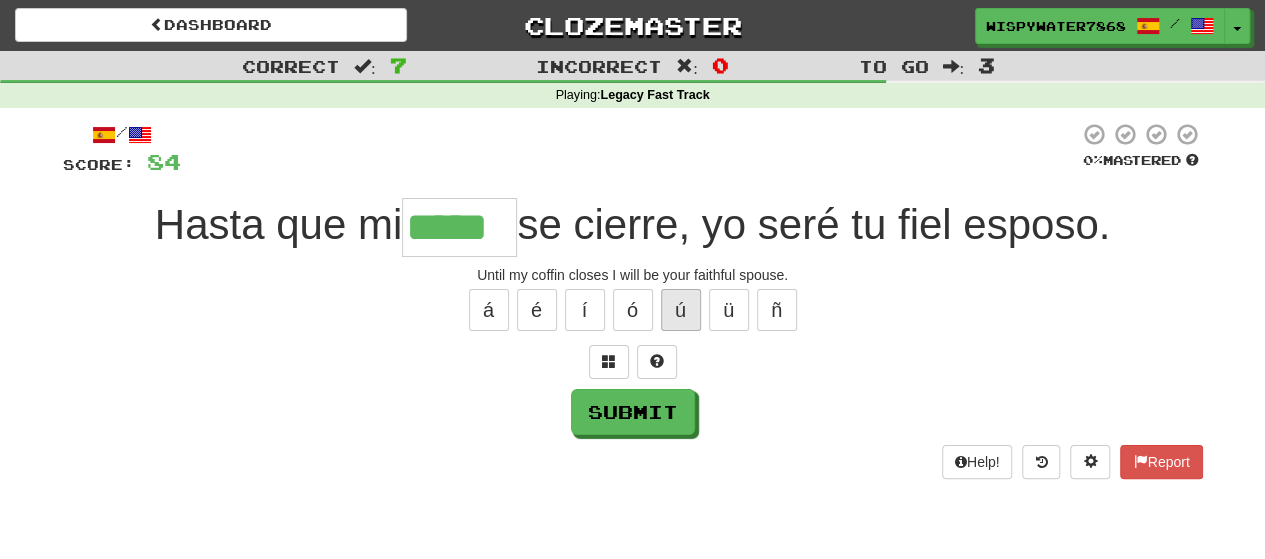 type on "*****" 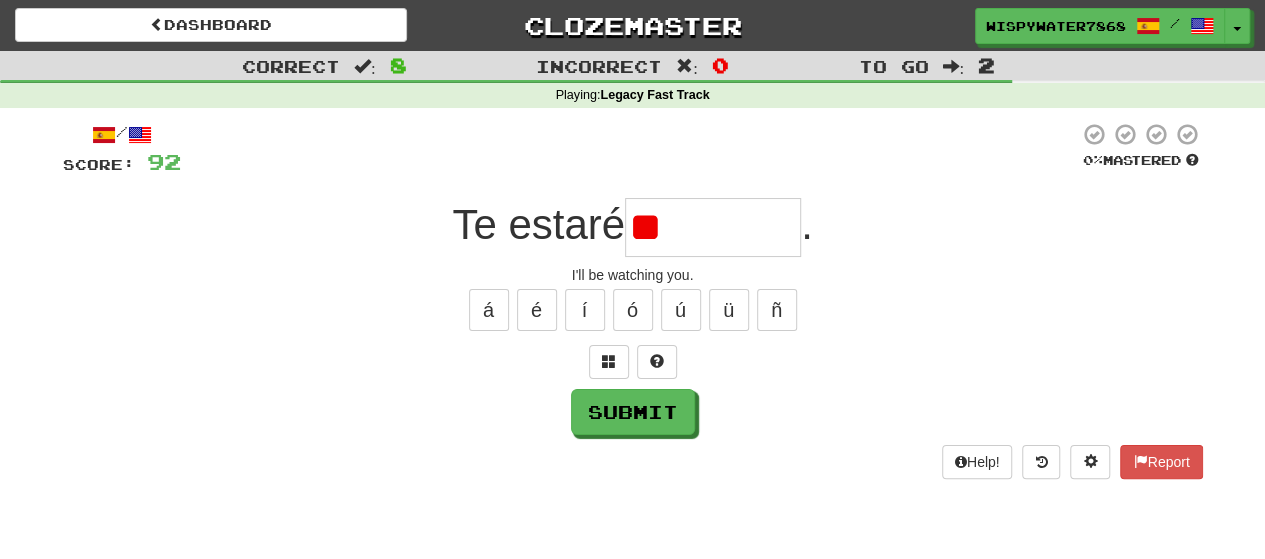 type on "*" 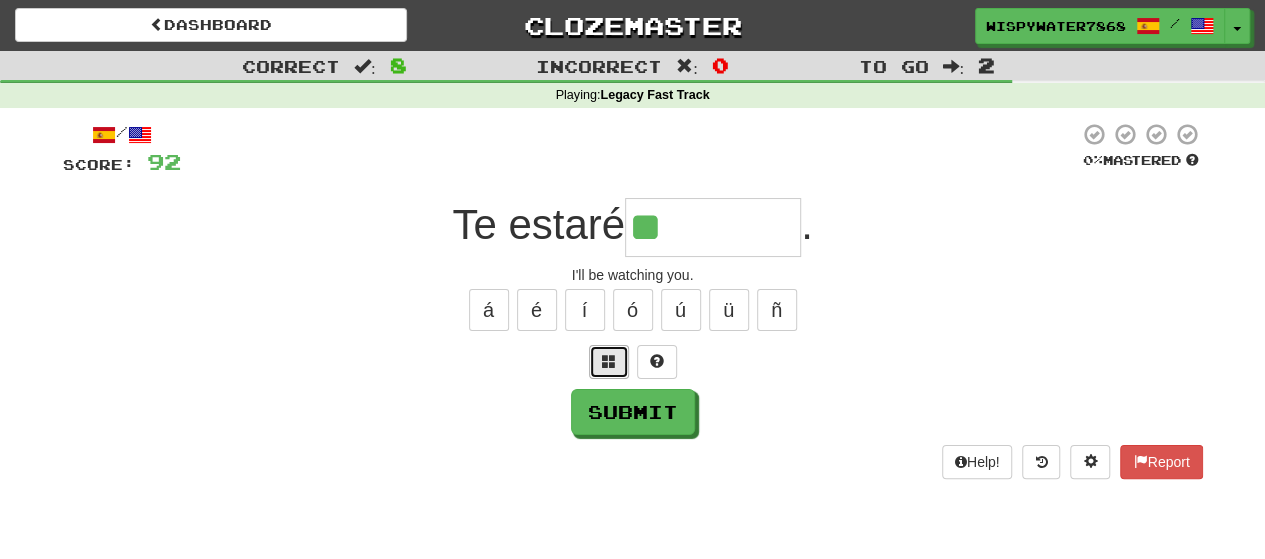 click at bounding box center [609, 362] 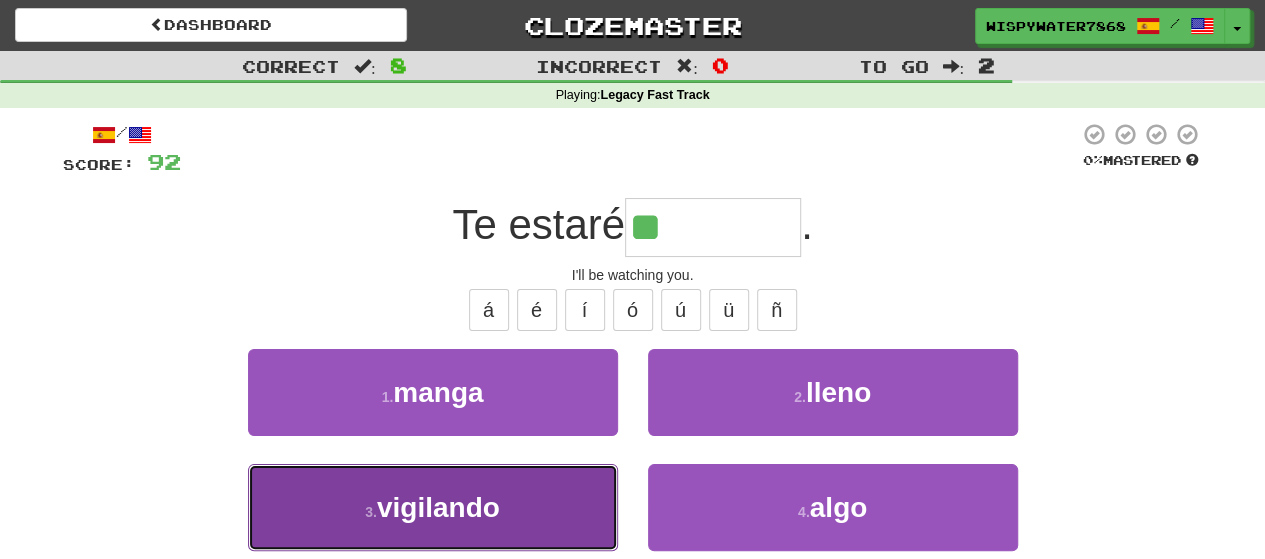 click on "3 .  vigilando" at bounding box center [433, 507] 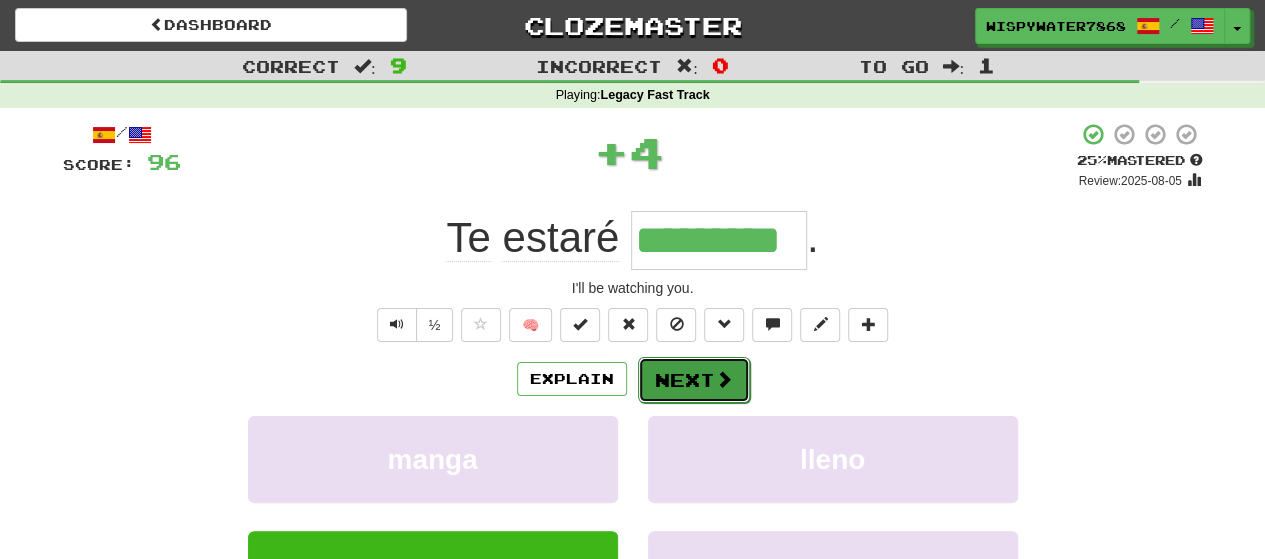 click at bounding box center (724, 379) 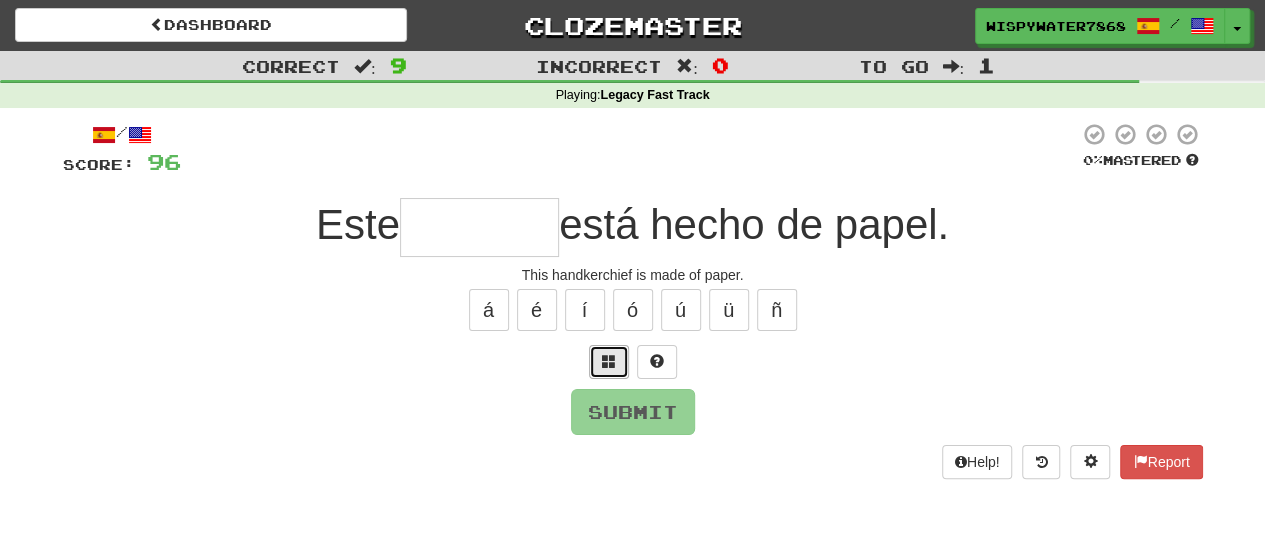click at bounding box center (609, 361) 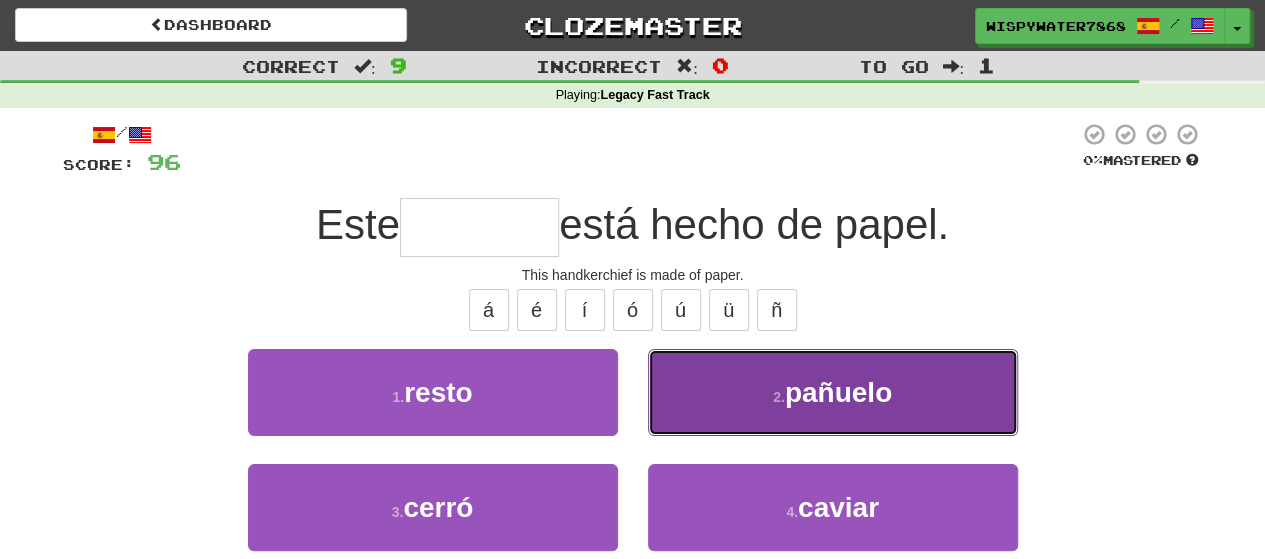 click on "pañuelo" at bounding box center [838, 392] 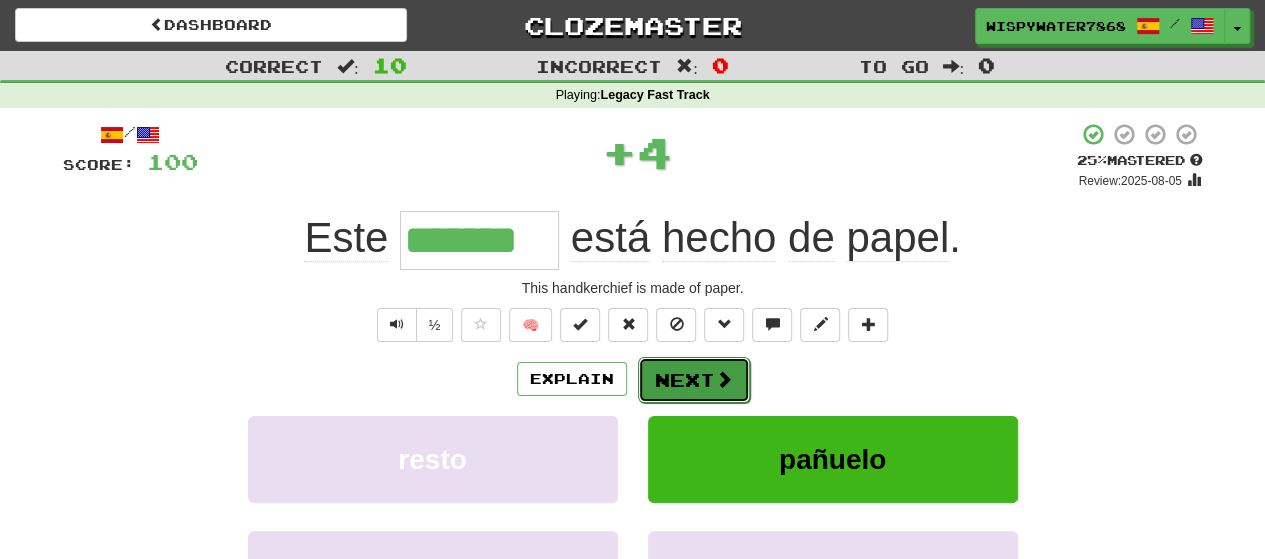 click on "Next" at bounding box center (694, 380) 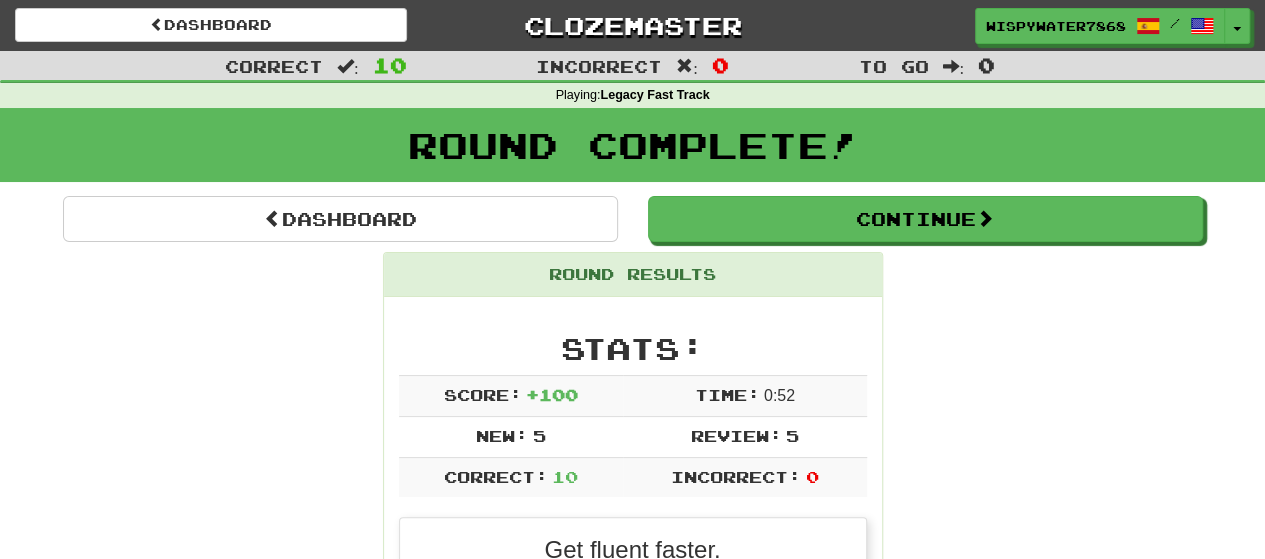 click on "Round Results Stats: Score:   + 100 Time:   0 : 52 New:   5 Review:   5 Correct:   10 Incorrect:   0 Get fluent faster. Get  Clozemaster Pro   Progress: Legacy Fast Track Playing:  3,514  /  19,746 + 5 17.771% 17.796% Mastered:  502  /  19,746 2.542% Ready for Review:  2829  /  Level:  108 5,222  points to level  109  - keep going! Ranked:  668 th  this week Sentences:  Report Él  compra  ropa. He buys clothes.  Report Tenían tiempo de  sobra . You had plenty of time.  Report No veo ninguna  diversión  en eso. I don't see any fun in it.  Report Hay algo de  azúcar  en la bolsa. There is some sugar in the bag.  Report Nadie me ha  enseñado . Nobody taught me.  Report Él fue declarado culpable de  homicidio . He was found guilty of murder.  Report Deseo que  pare  la lluvia. I wish the rain would stop.  Report Hasta que mi  ataúd  se cierre, yo seré tu fiel esposo. Until my coffin closes I will be your faithful spouse.  Report Te estaré  vigilando . I'll be watching you.  Report Este  pañuelo" at bounding box center (633, 1197) 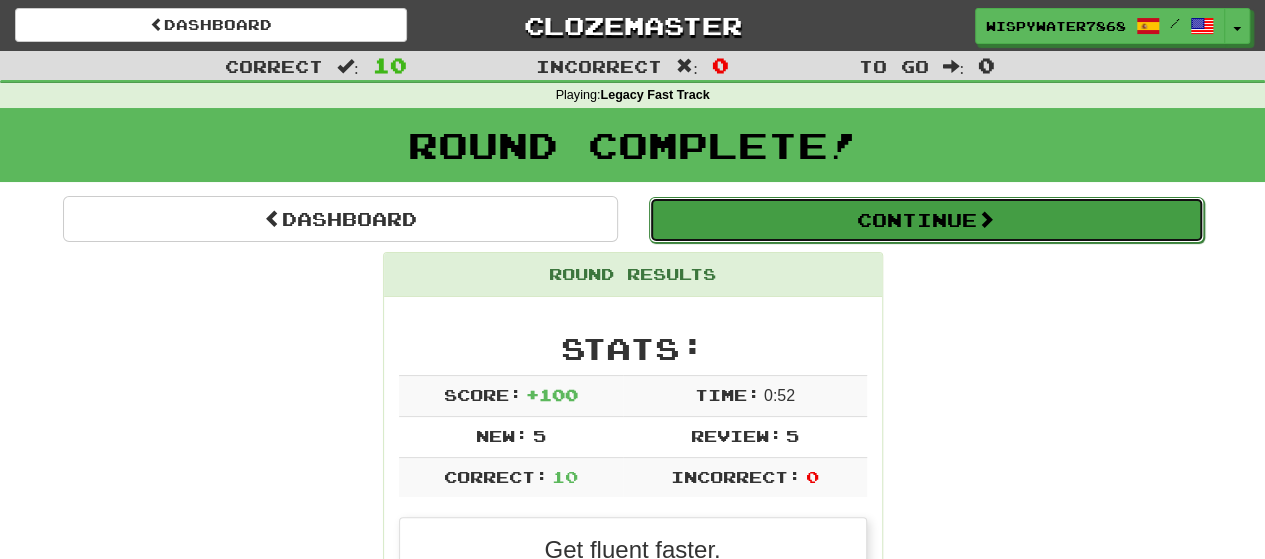 click on "Continue" at bounding box center (926, 220) 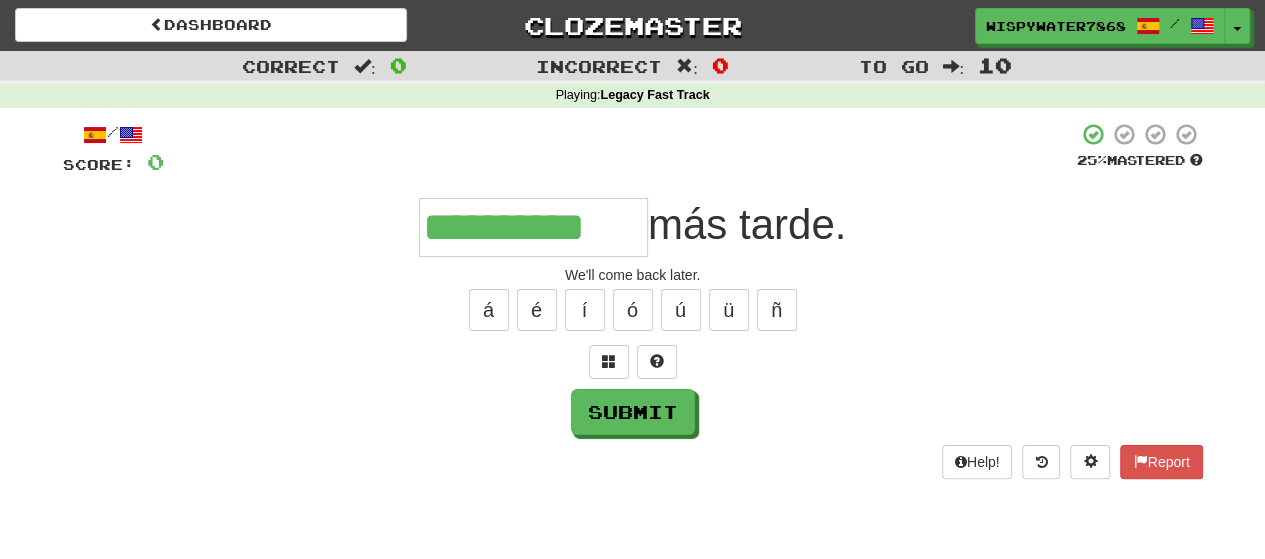 type on "**********" 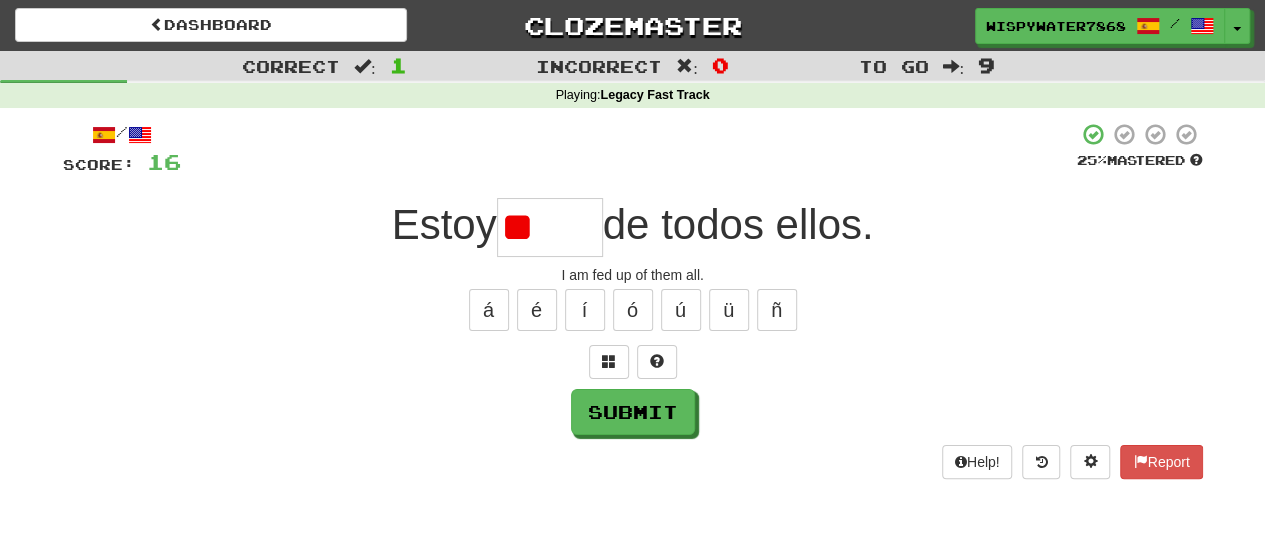 type on "*" 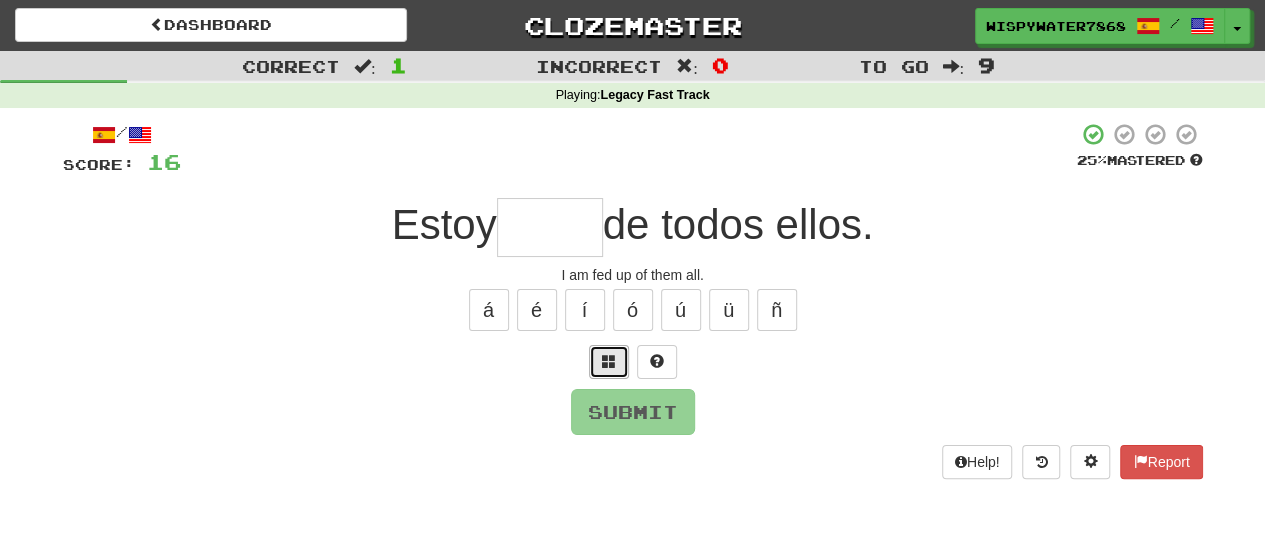 click at bounding box center (609, 361) 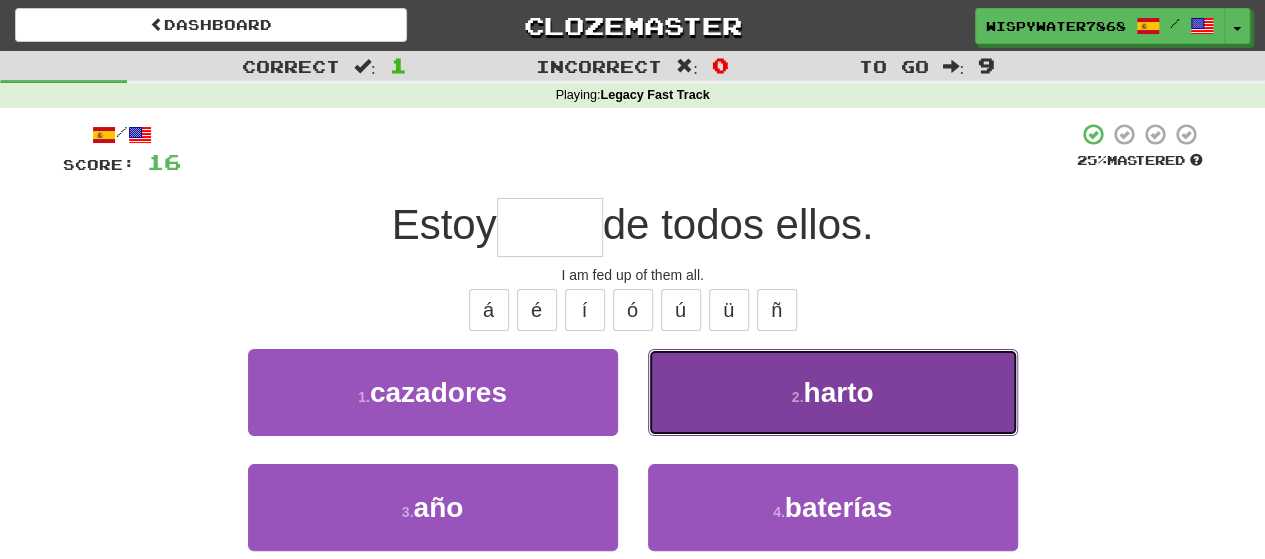 click on "2 .  harto" at bounding box center (833, 392) 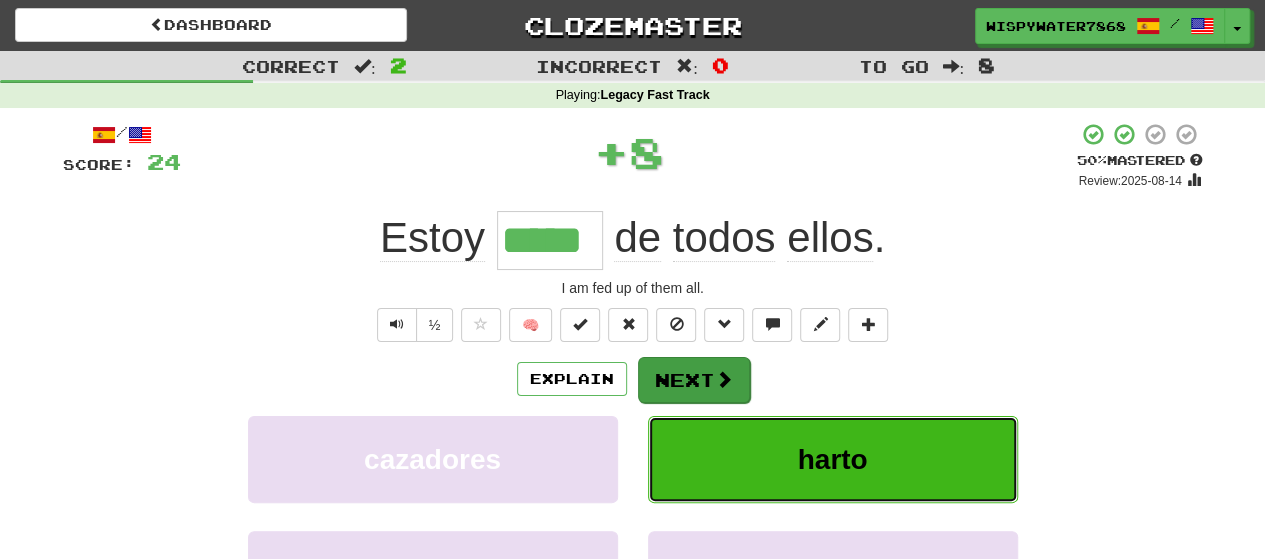 type 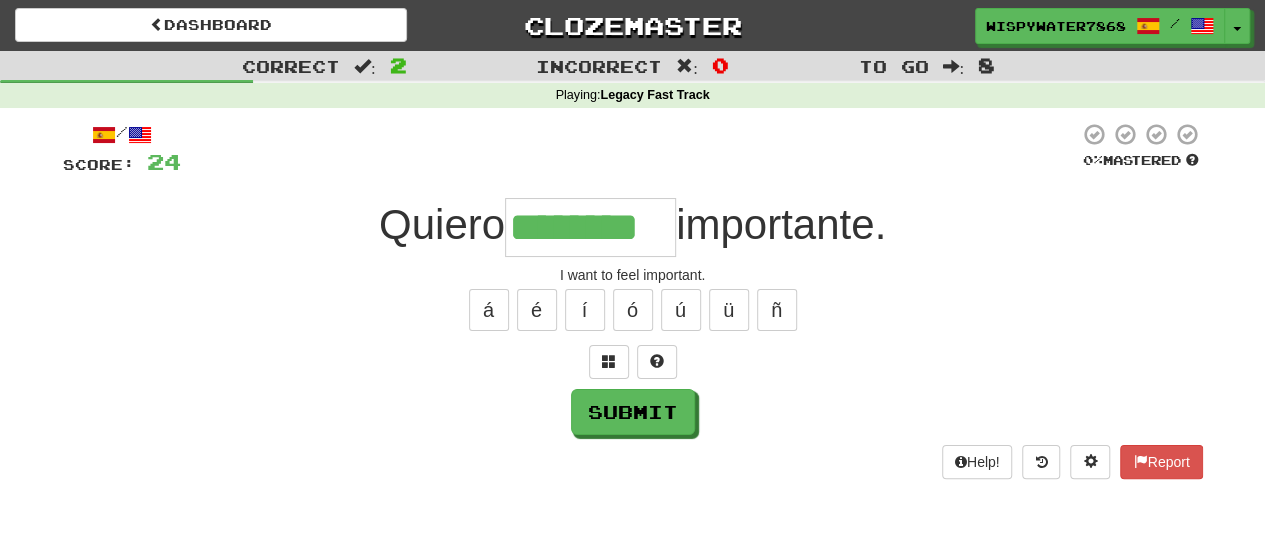 type on "********" 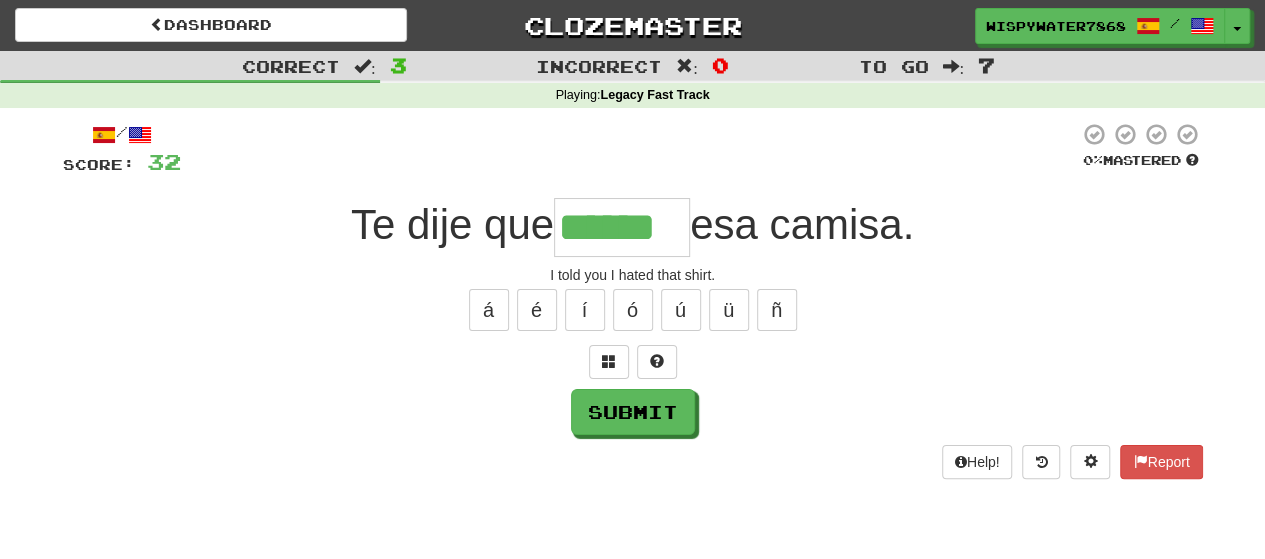 type on "******" 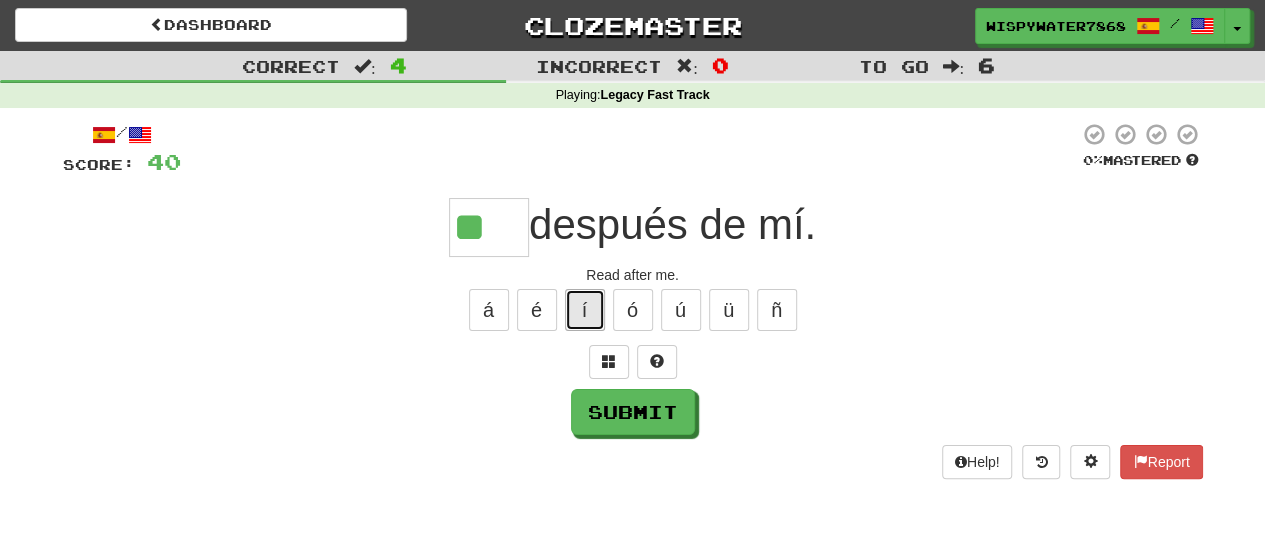 click on "í" at bounding box center [585, 310] 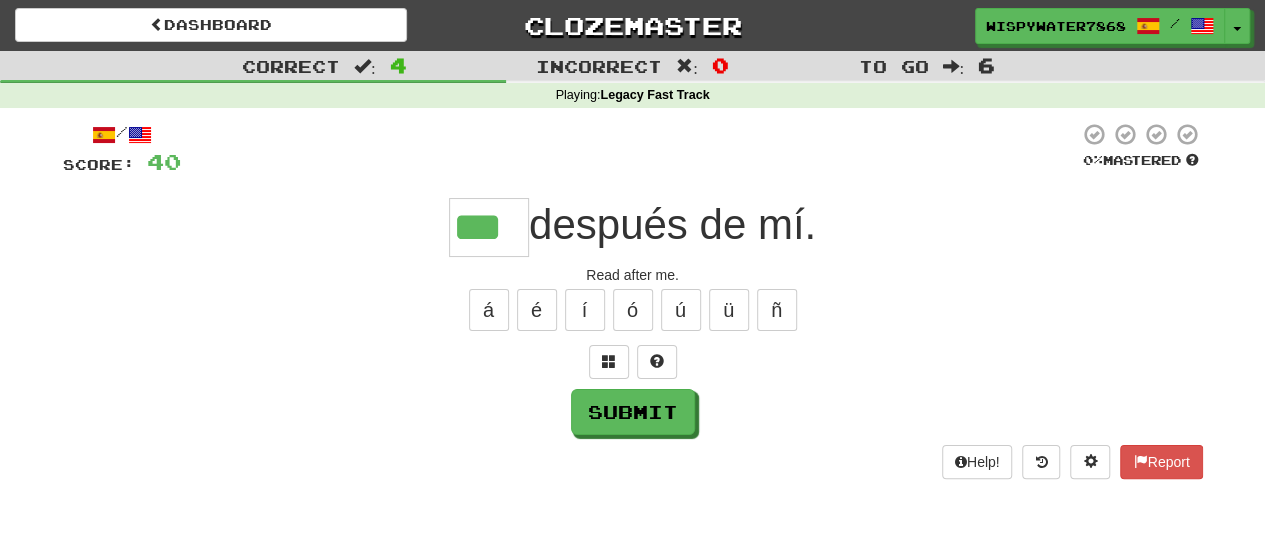type on "***" 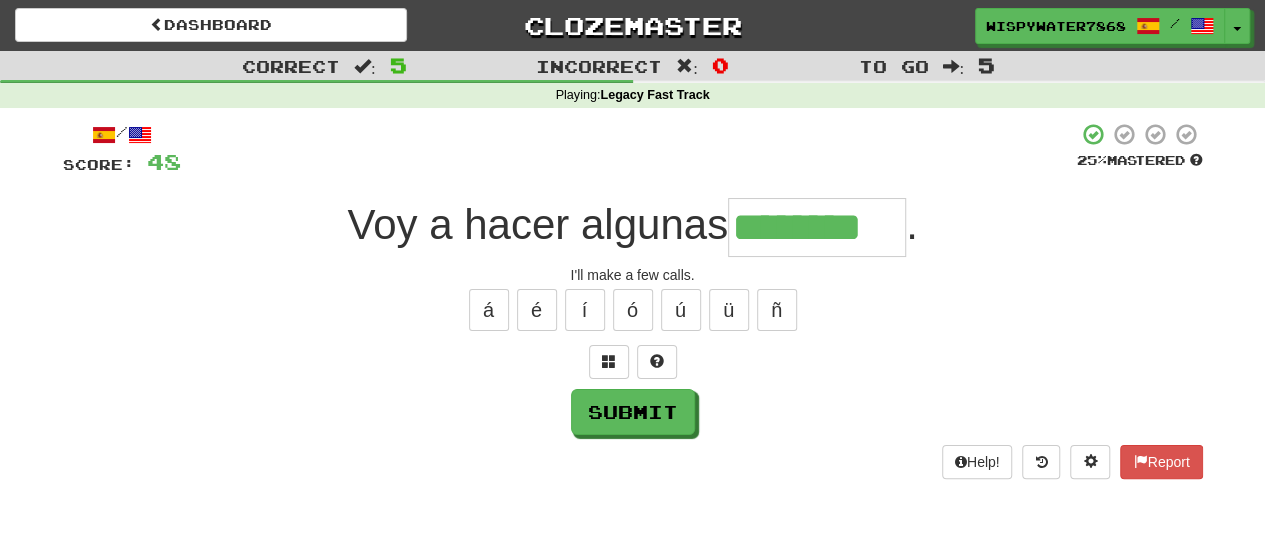 type on "********" 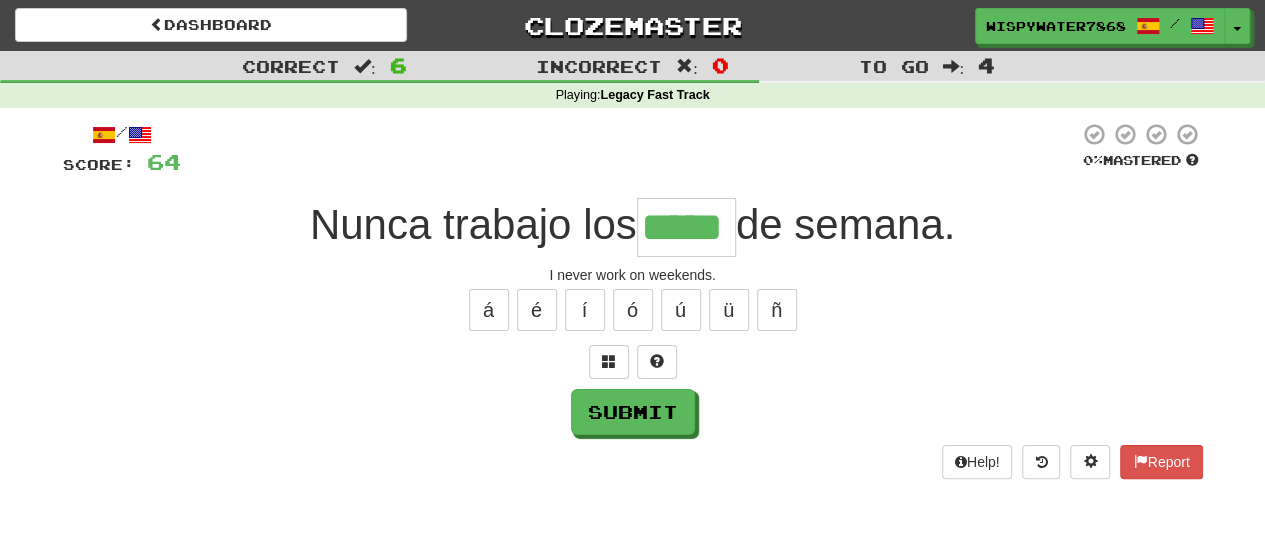 type on "*****" 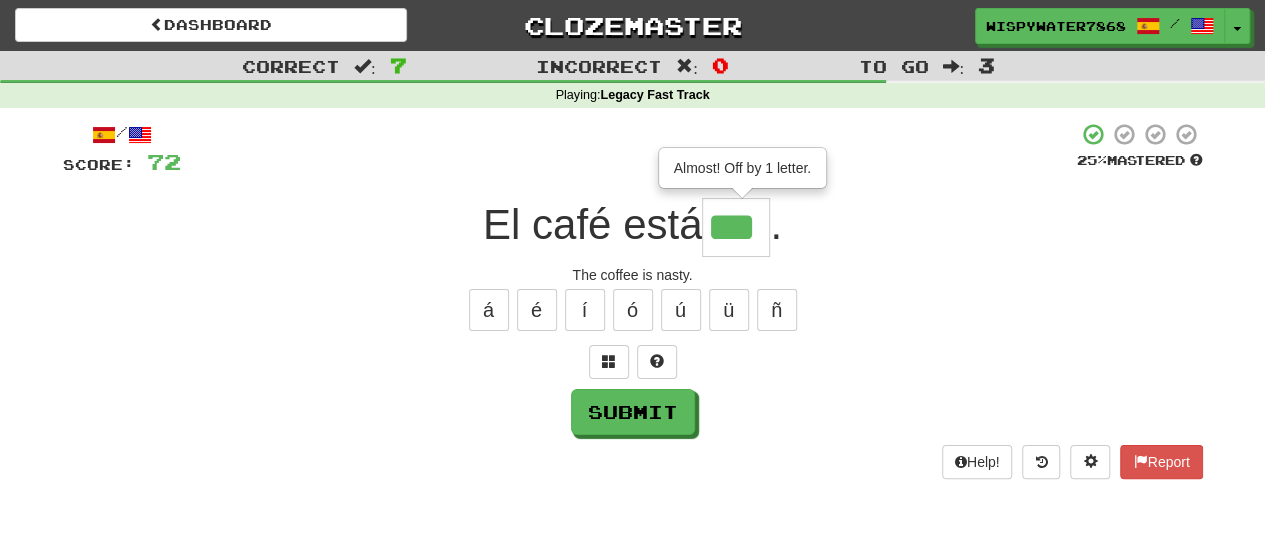 type on "***" 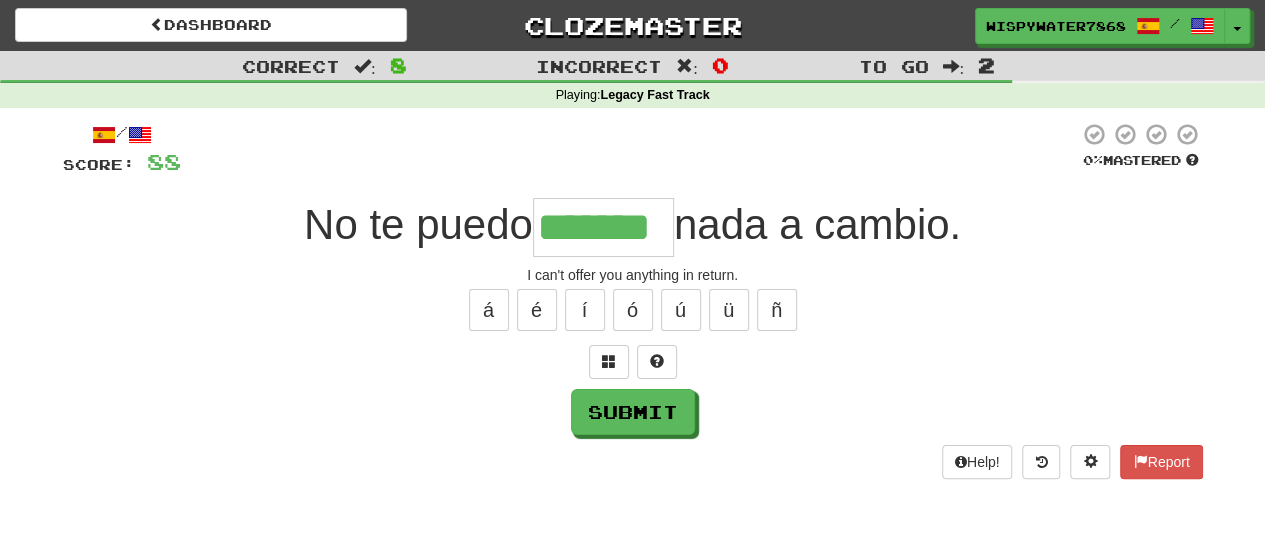 type on "*******" 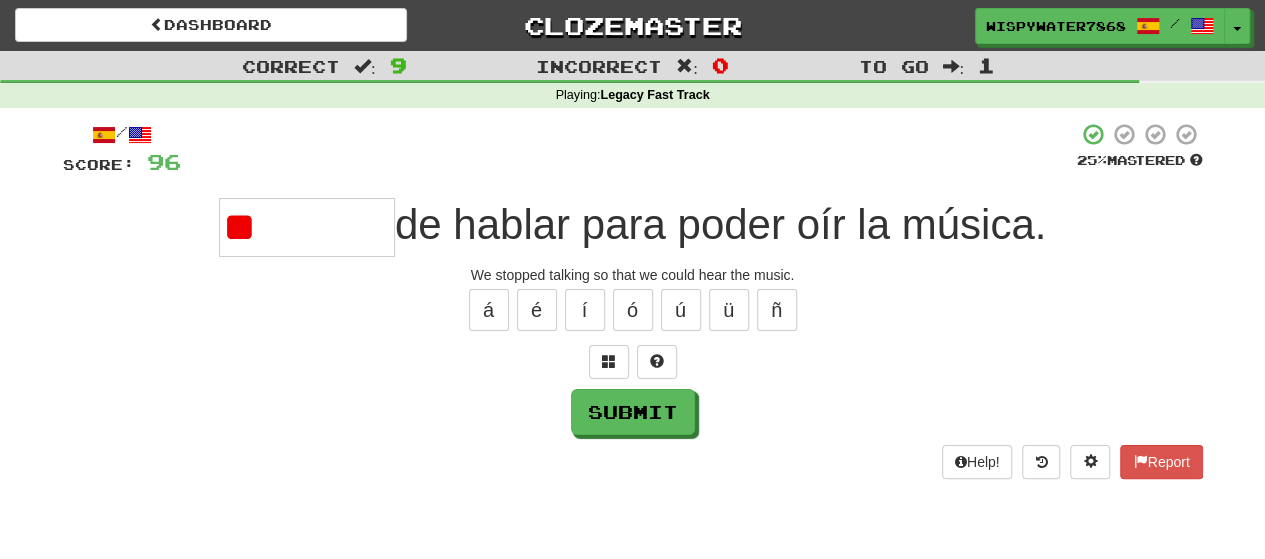 type on "*" 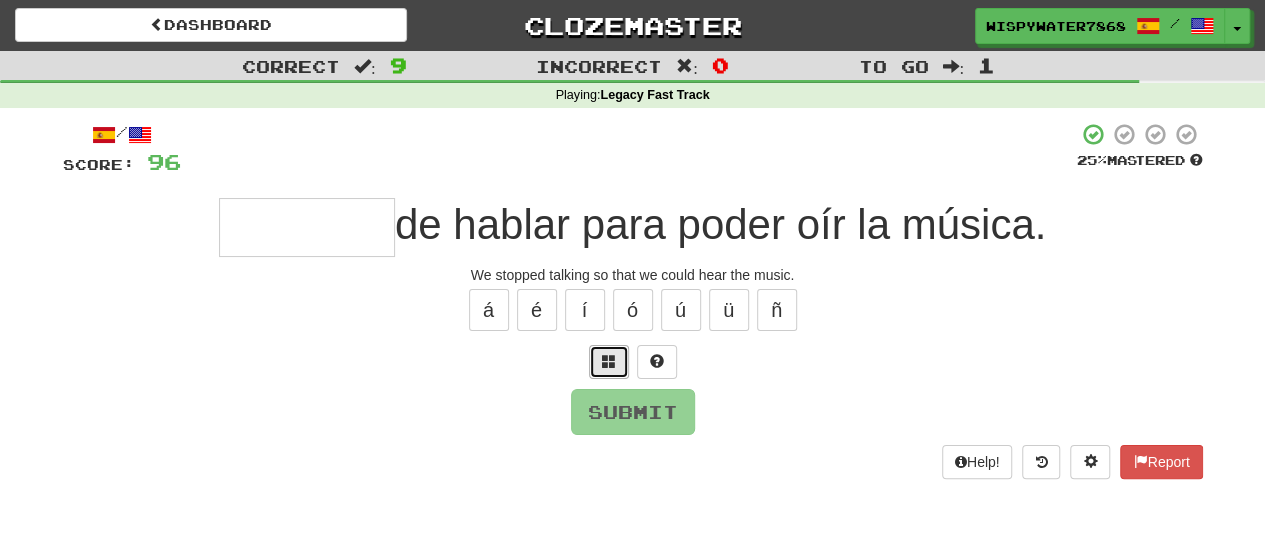 click at bounding box center (609, 361) 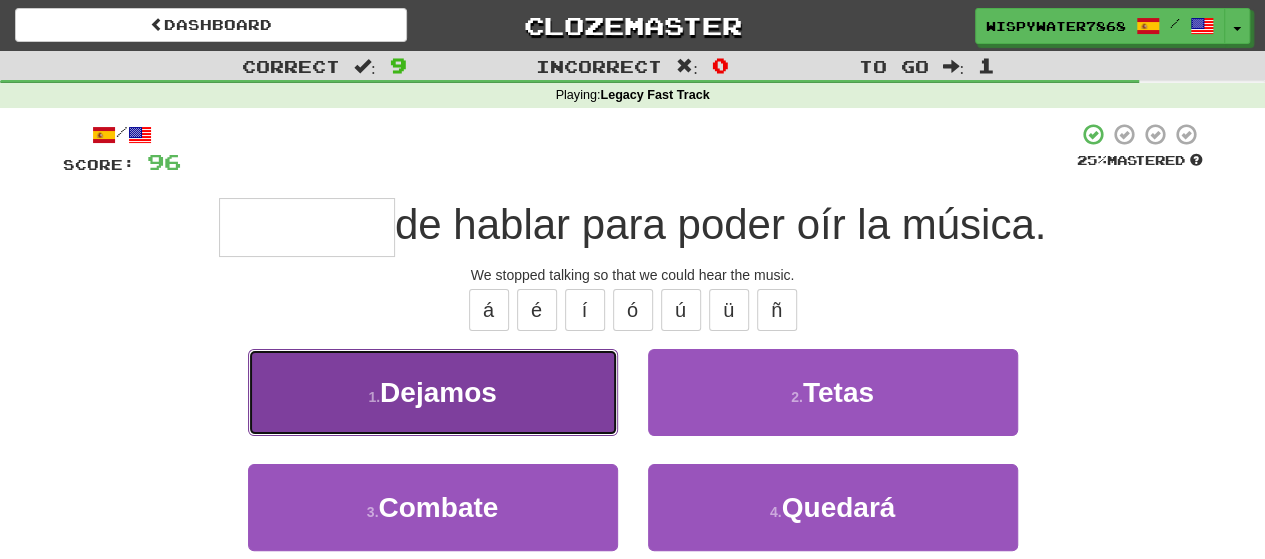 click on "Dejamos" at bounding box center [438, 392] 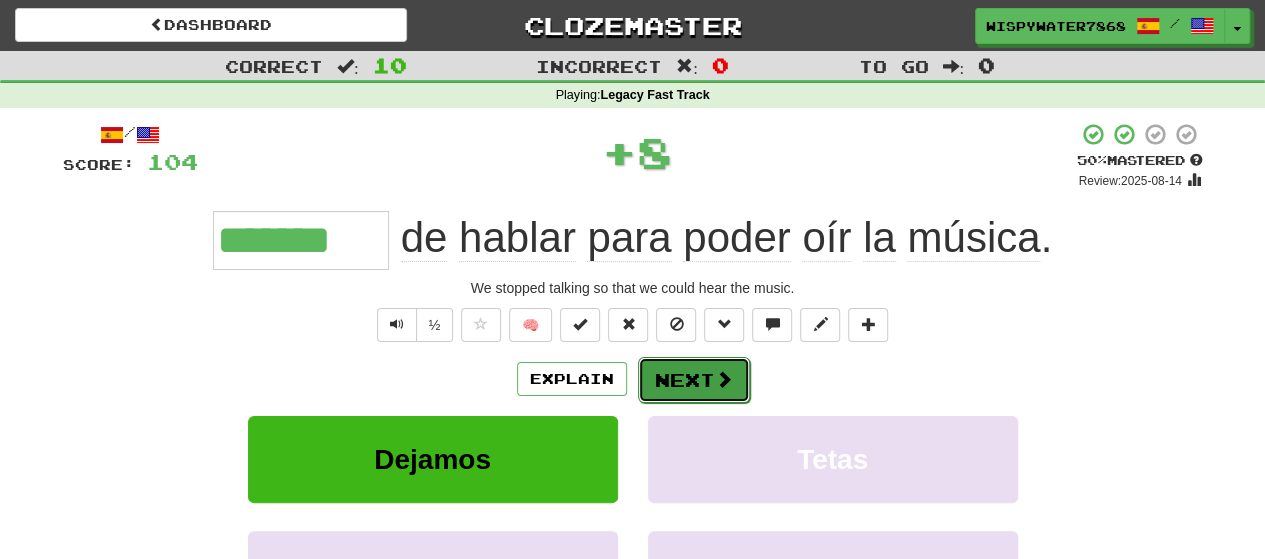 click on "Next" at bounding box center [694, 380] 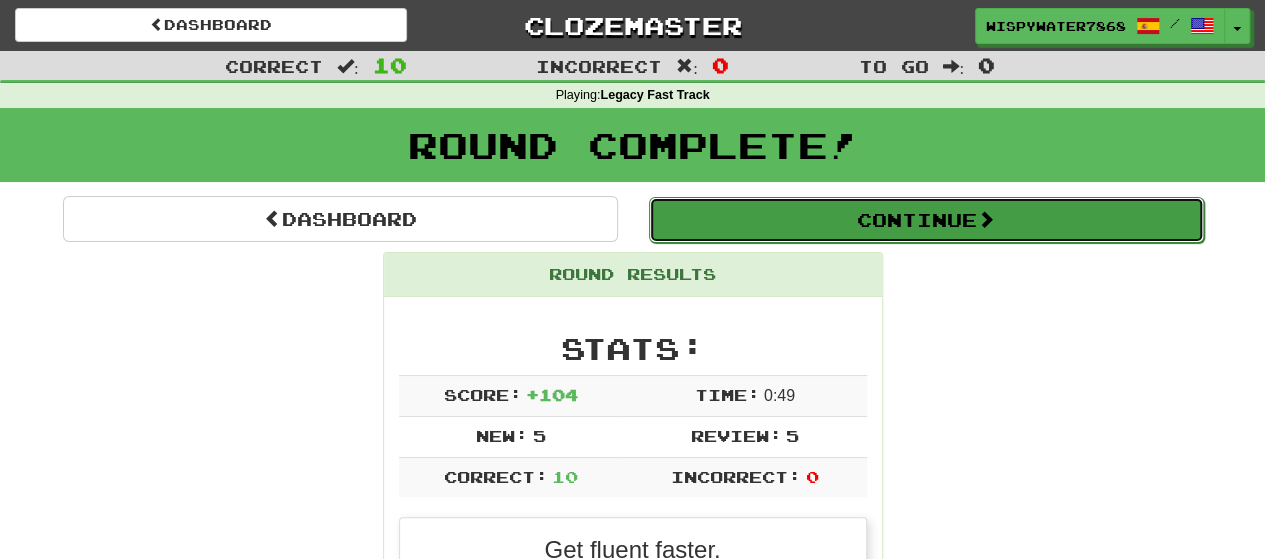 click on "Continue" at bounding box center (926, 220) 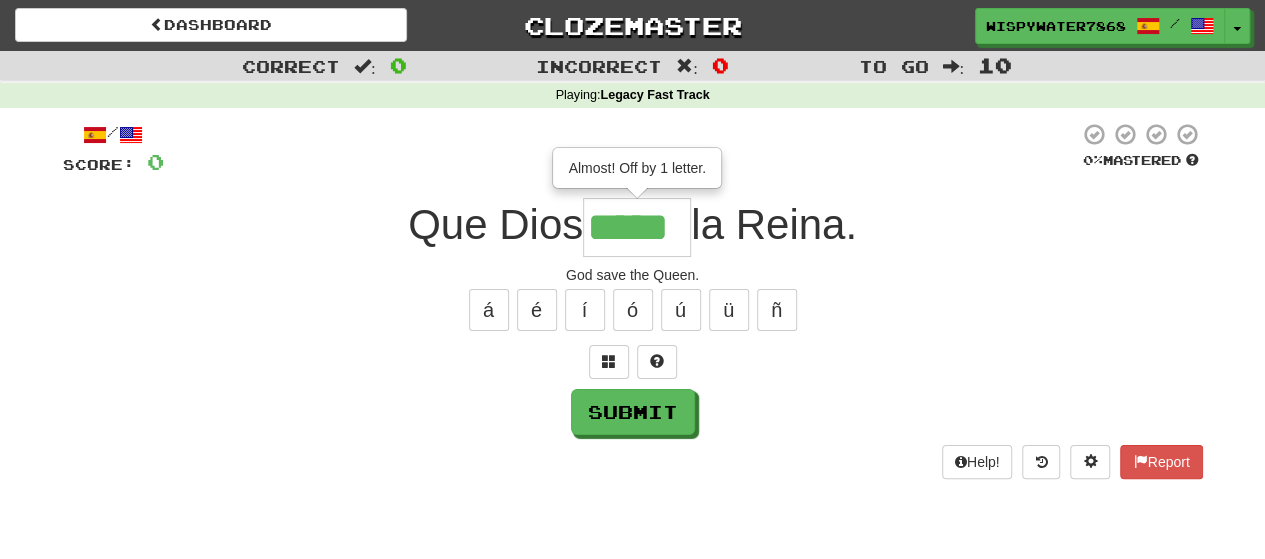 type on "*****" 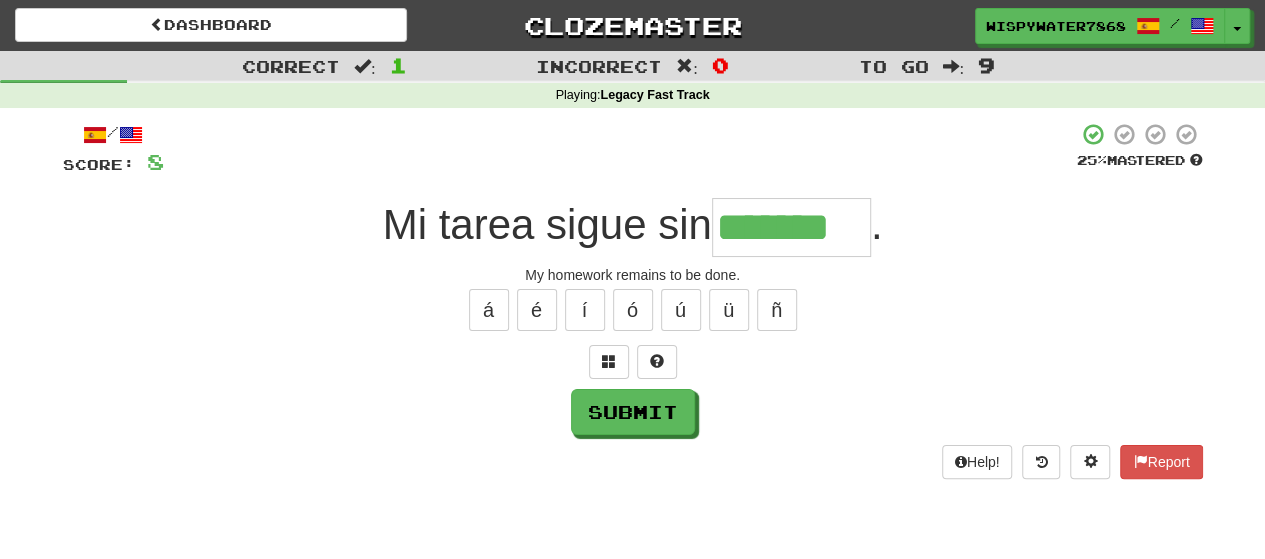 type on "*******" 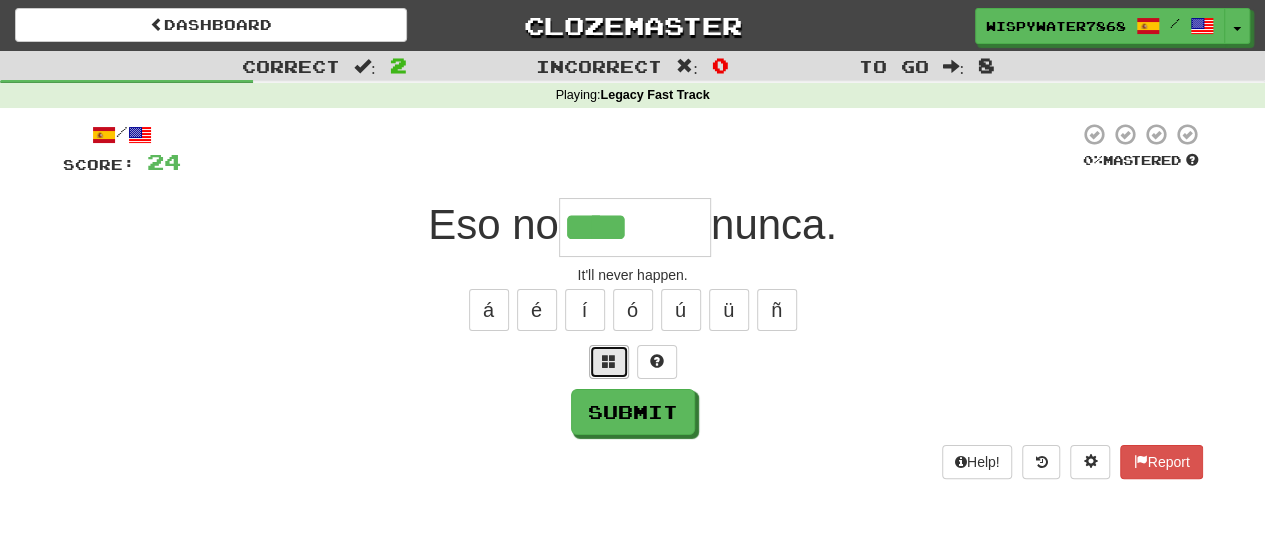 click at bounding box center (609, 361) 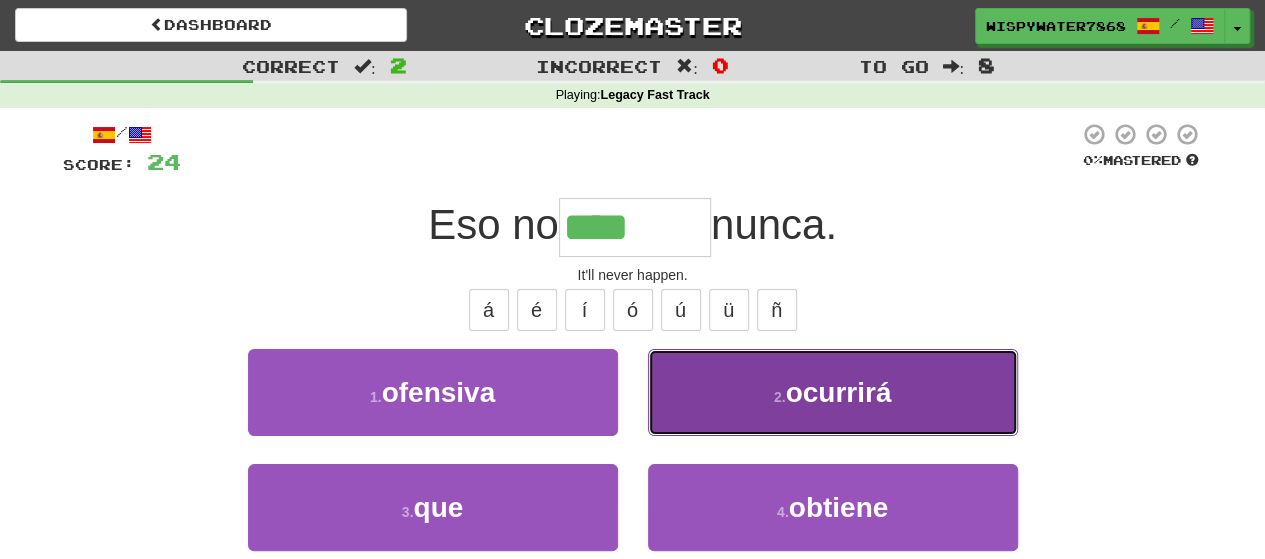 click on "2 ." at bounding box center [780, 397] 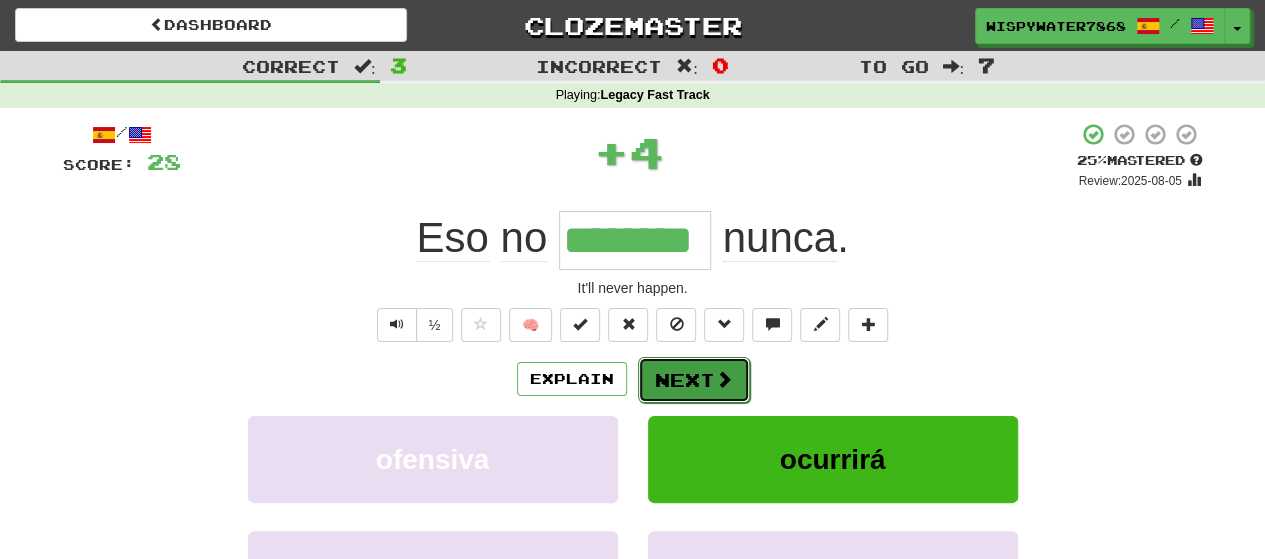 click on "Next" at bounding box center (694, 380) 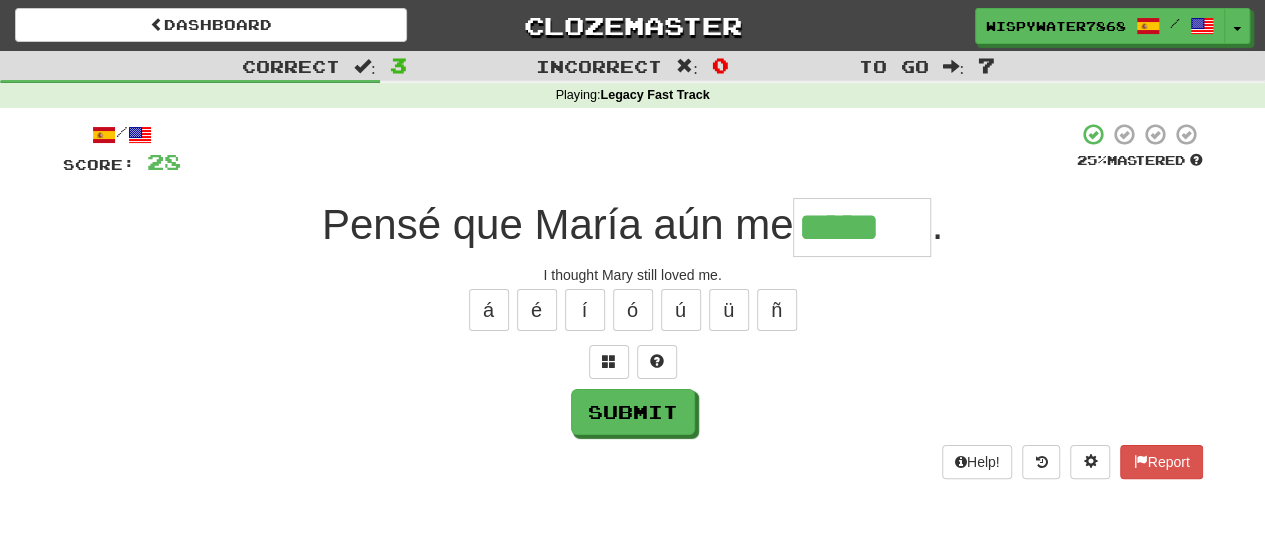 type on "*****" 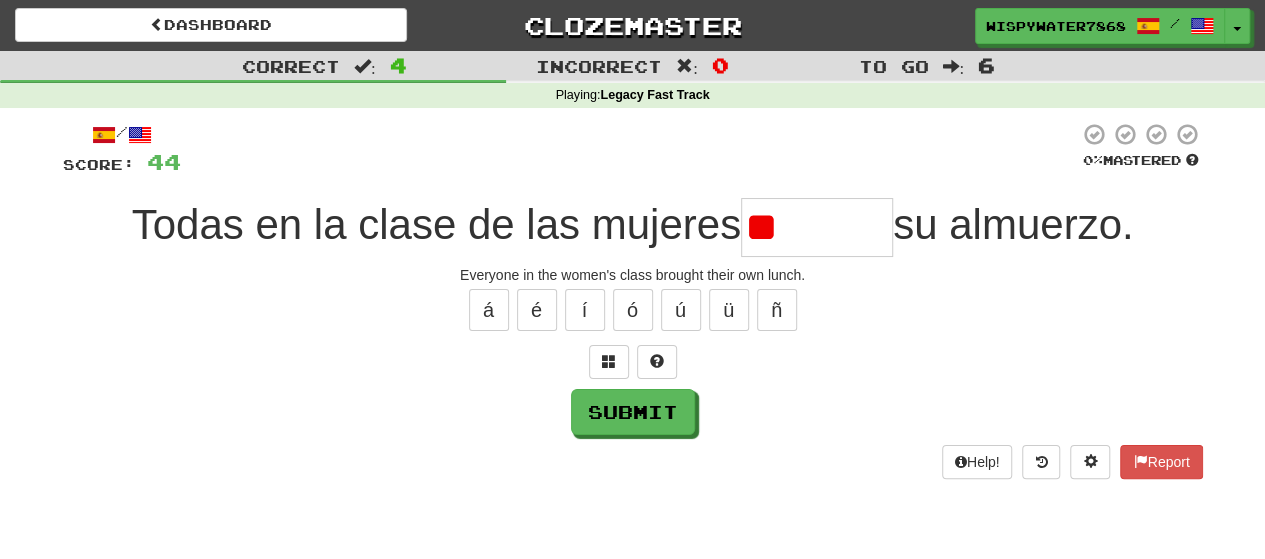 type on "*" 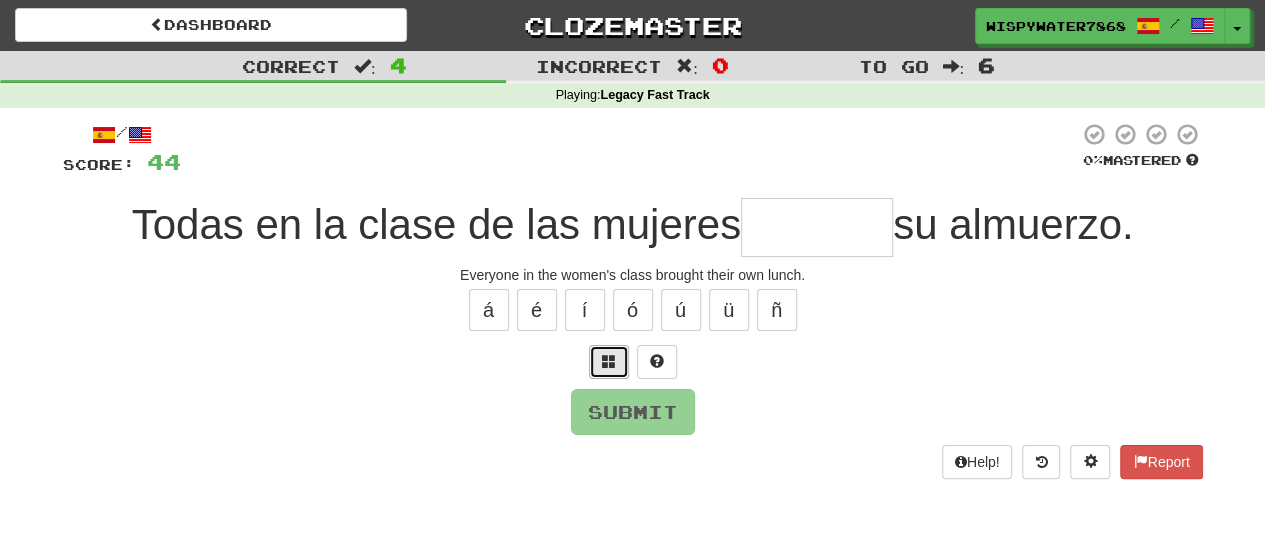 click at bounding box center [609, 361] 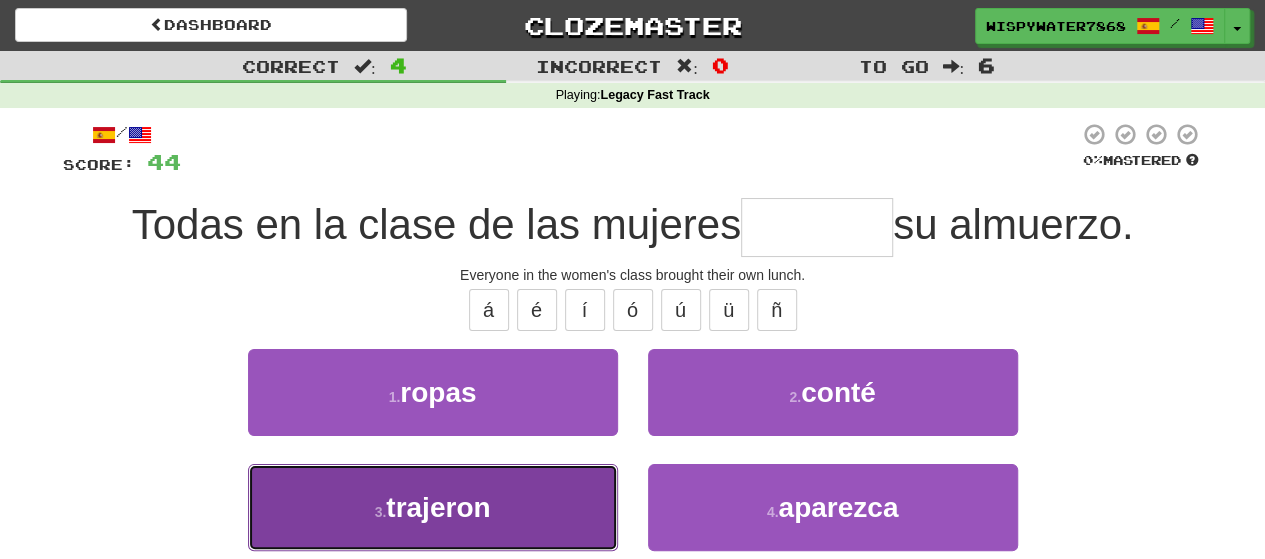 click on "3 .  trajeron" at bounding box center (433, 507) 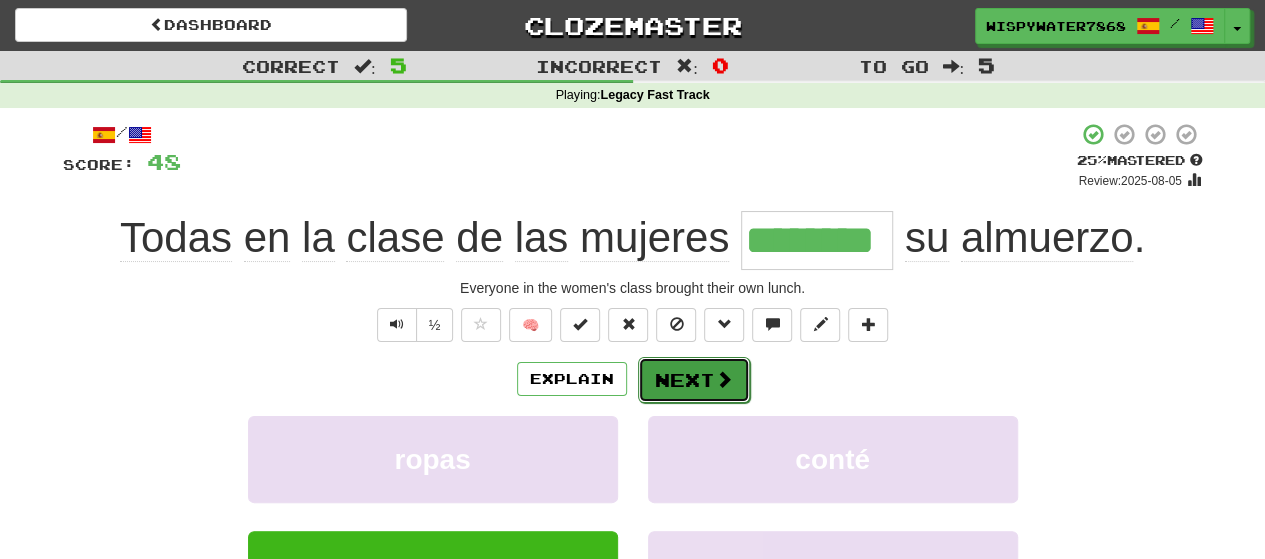 click on "Next" at bounding box center [694, 380] 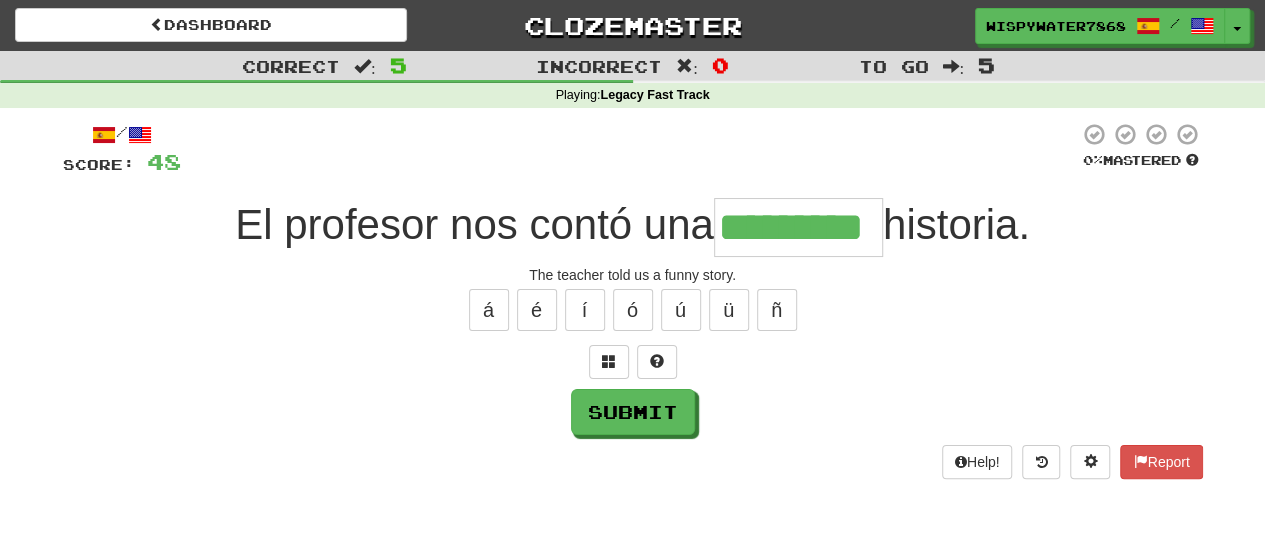 type on "*********" 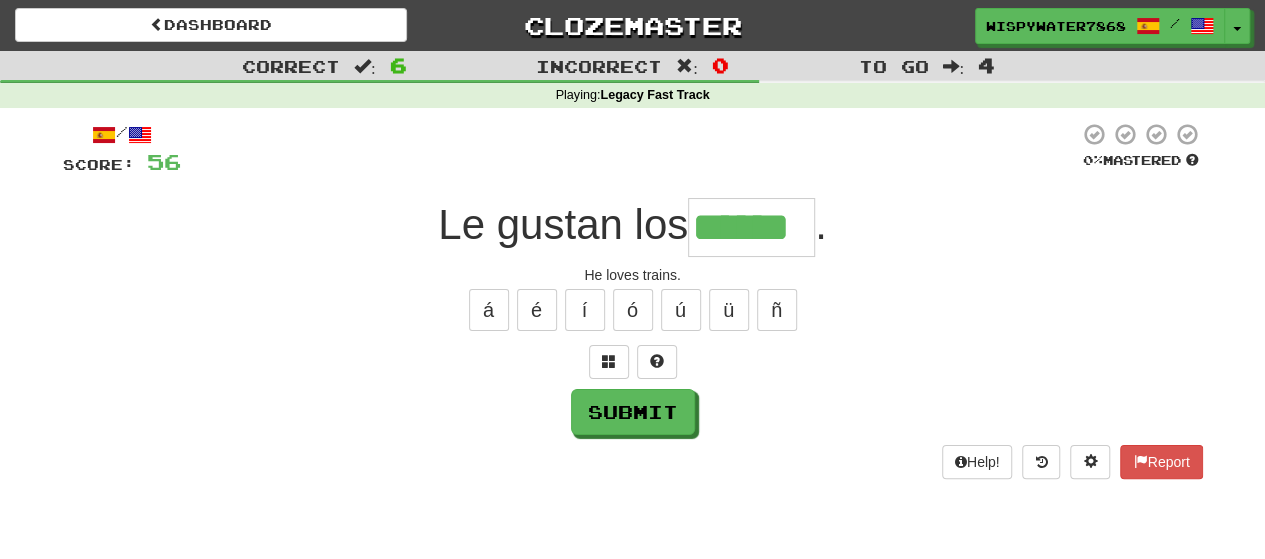 type on "******" 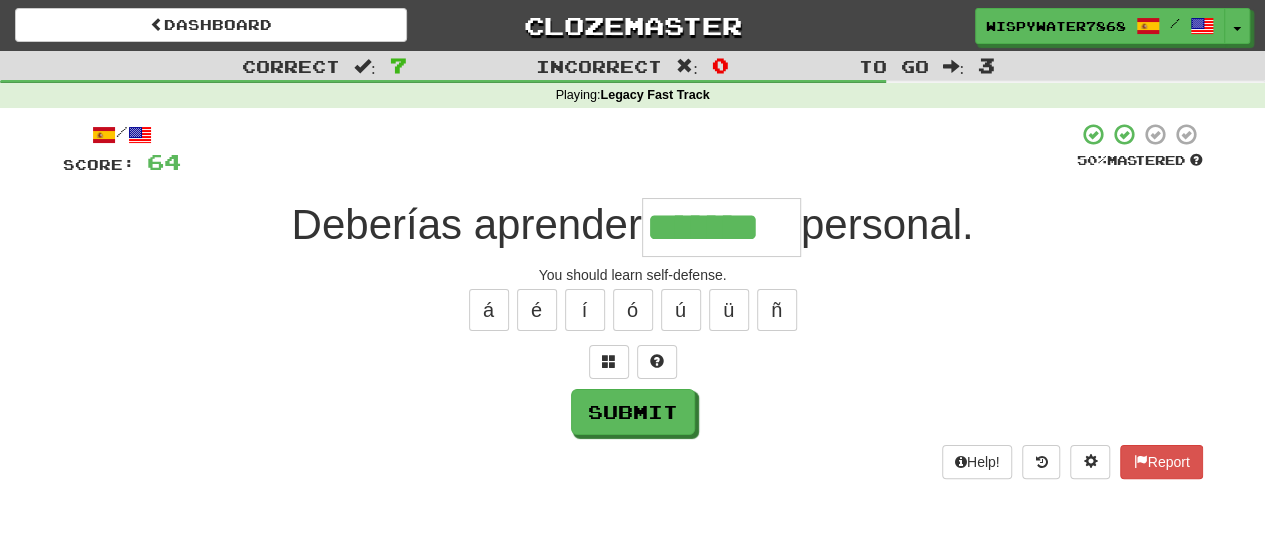 type on "*******" 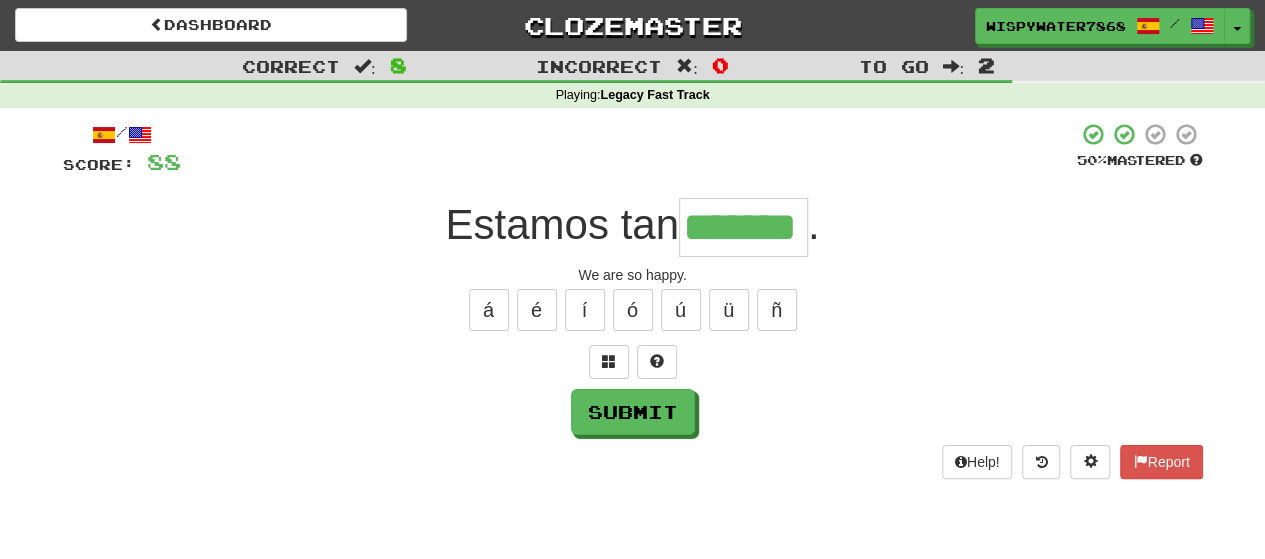 type on "*******" 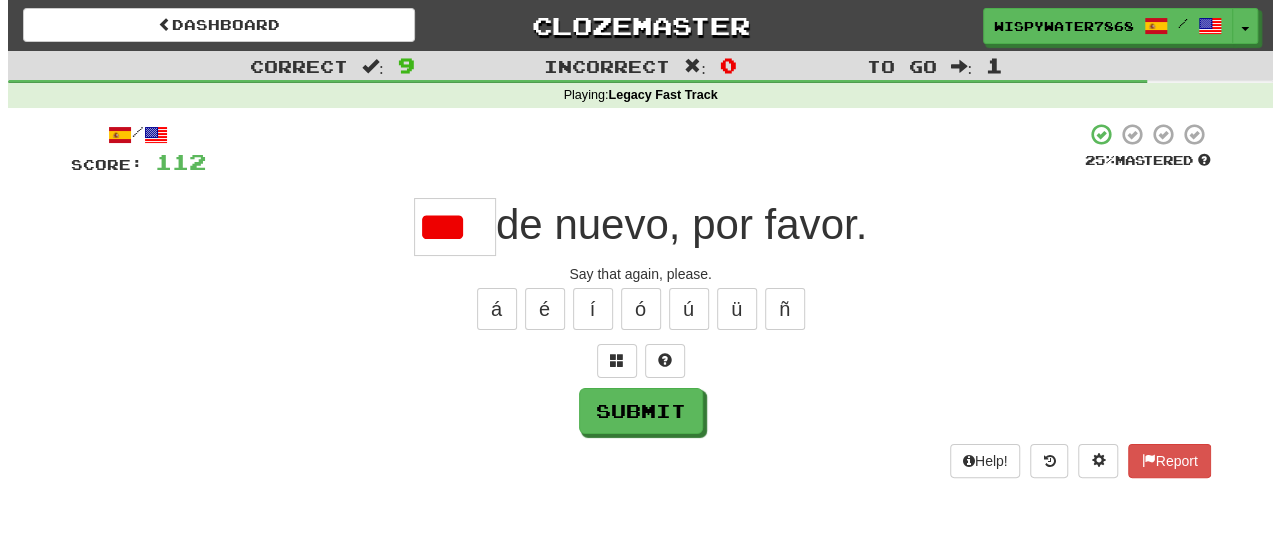 scroll, scrollTop: 0, scrollLeft: 0, axis: both 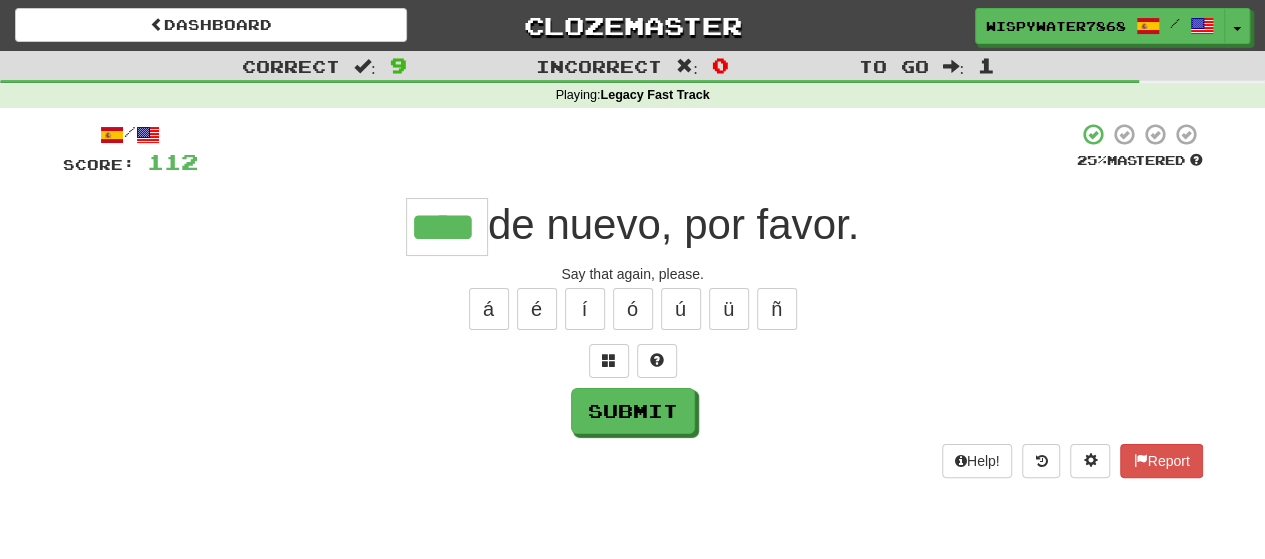 type on "****" 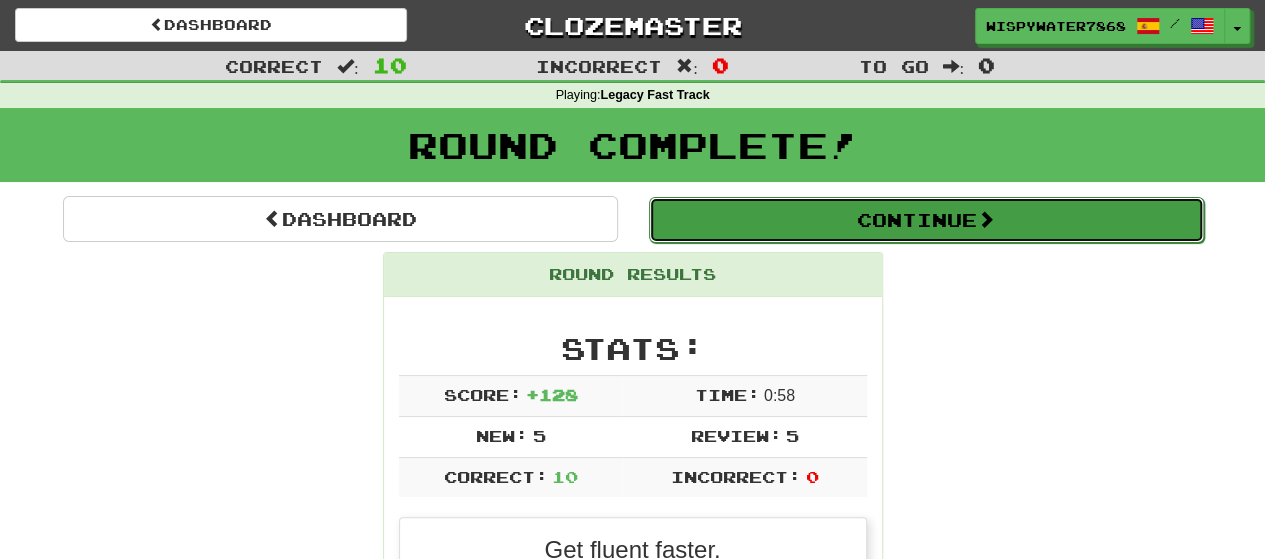 click on "Continue" at bounding box center [926, 220] 